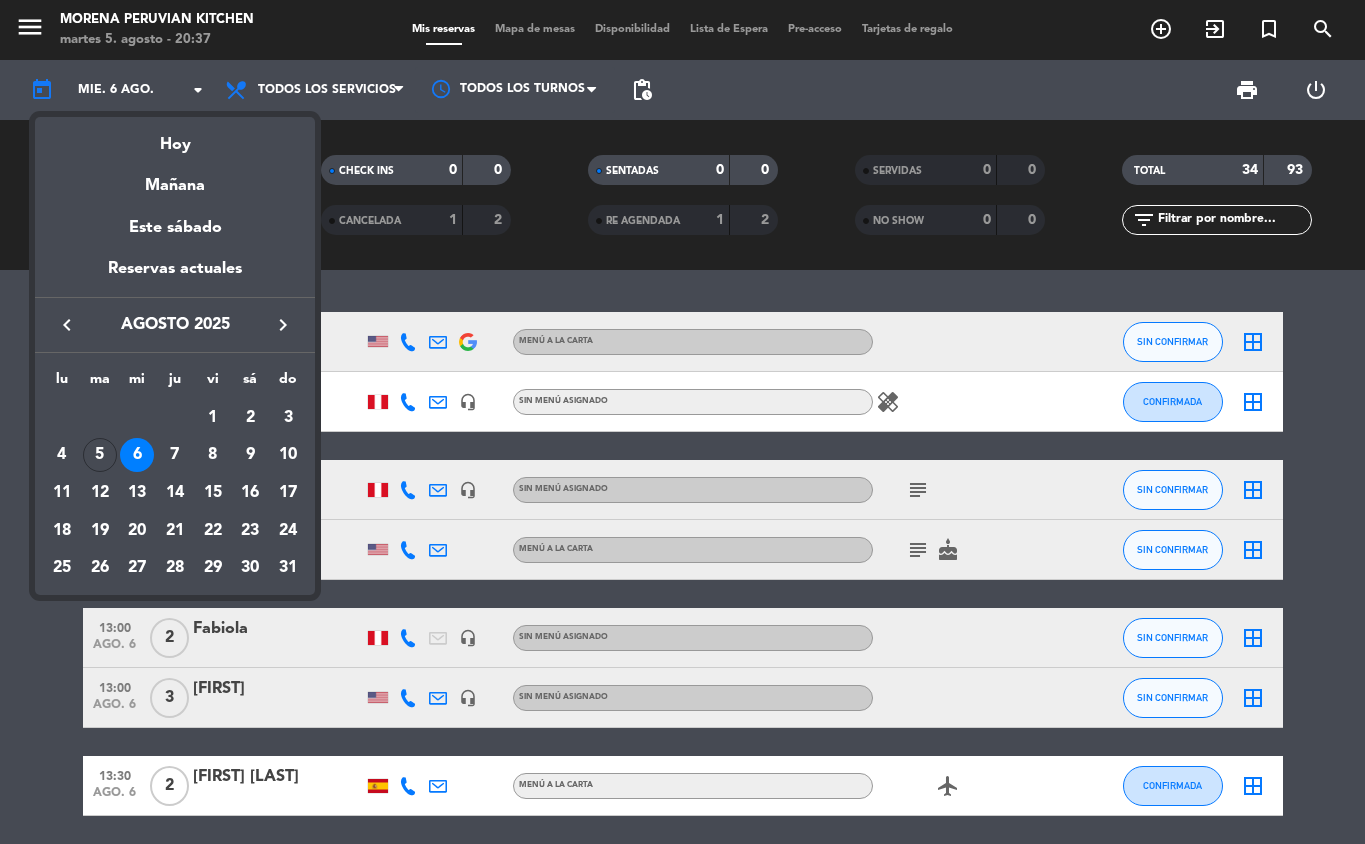 scroll, scrollTop: 0, scrollLeft: 0, axis: both 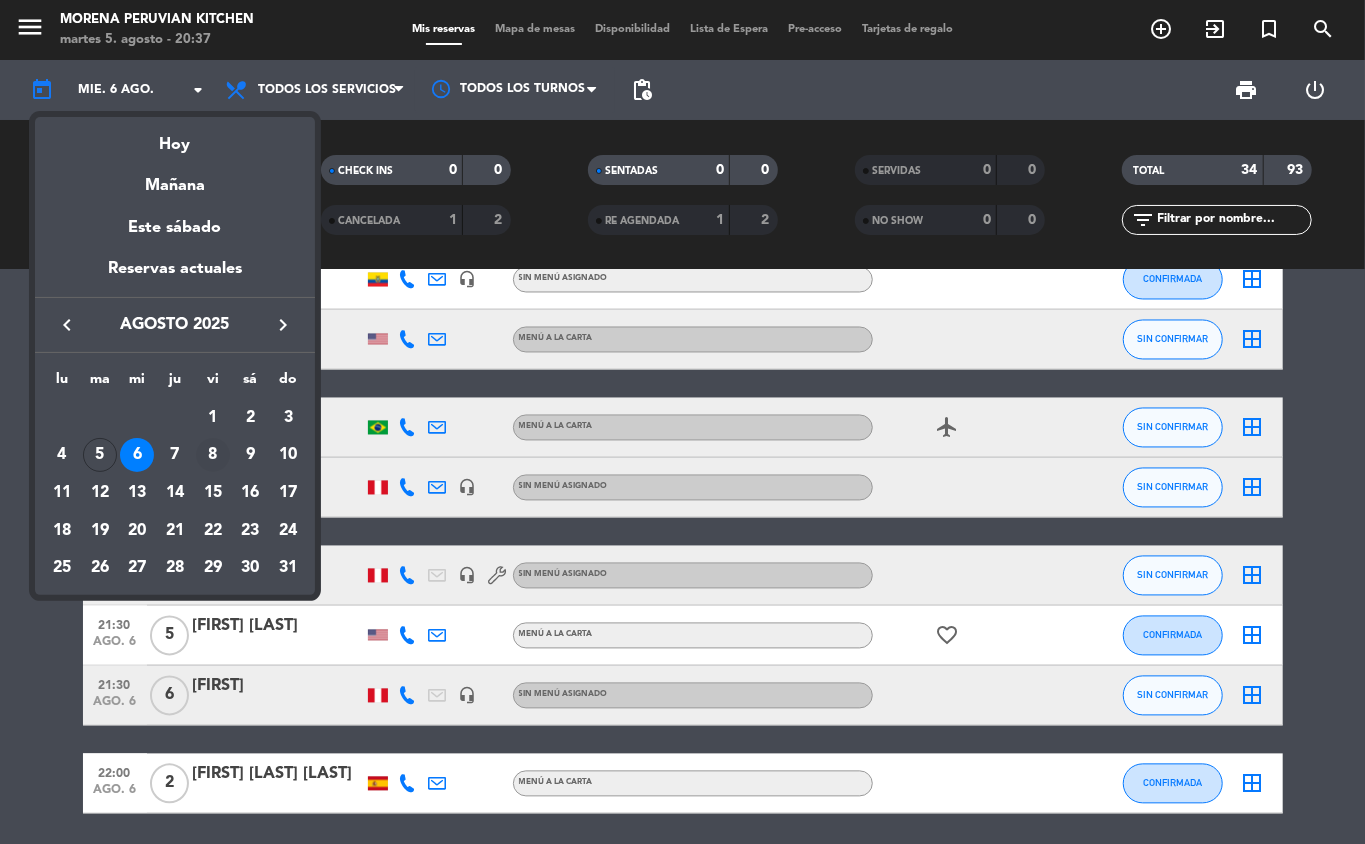 click on "8" at bounding box center (213, 455) 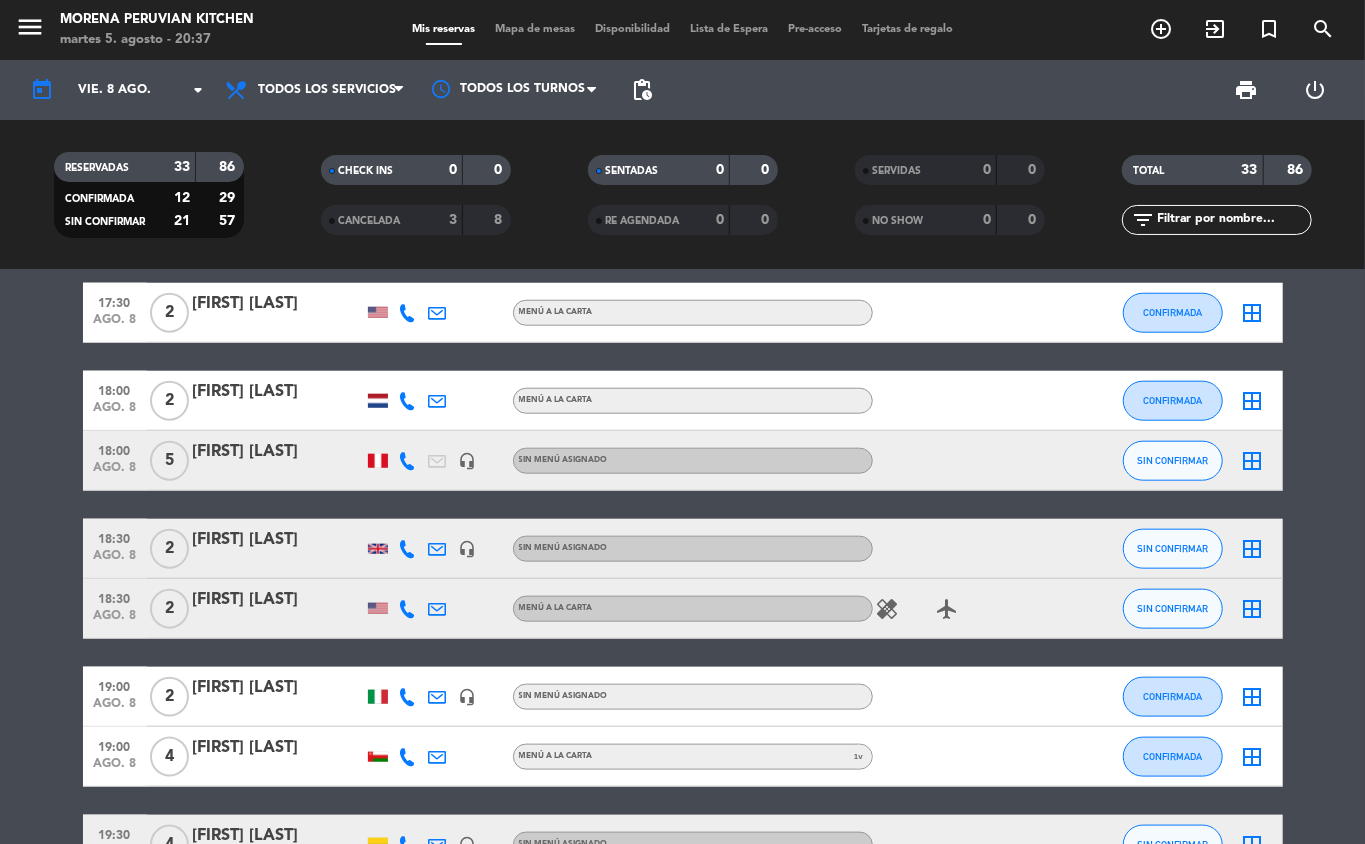 scroll, scrollTop: 1130, scrollLeft: 0, axis: vertical 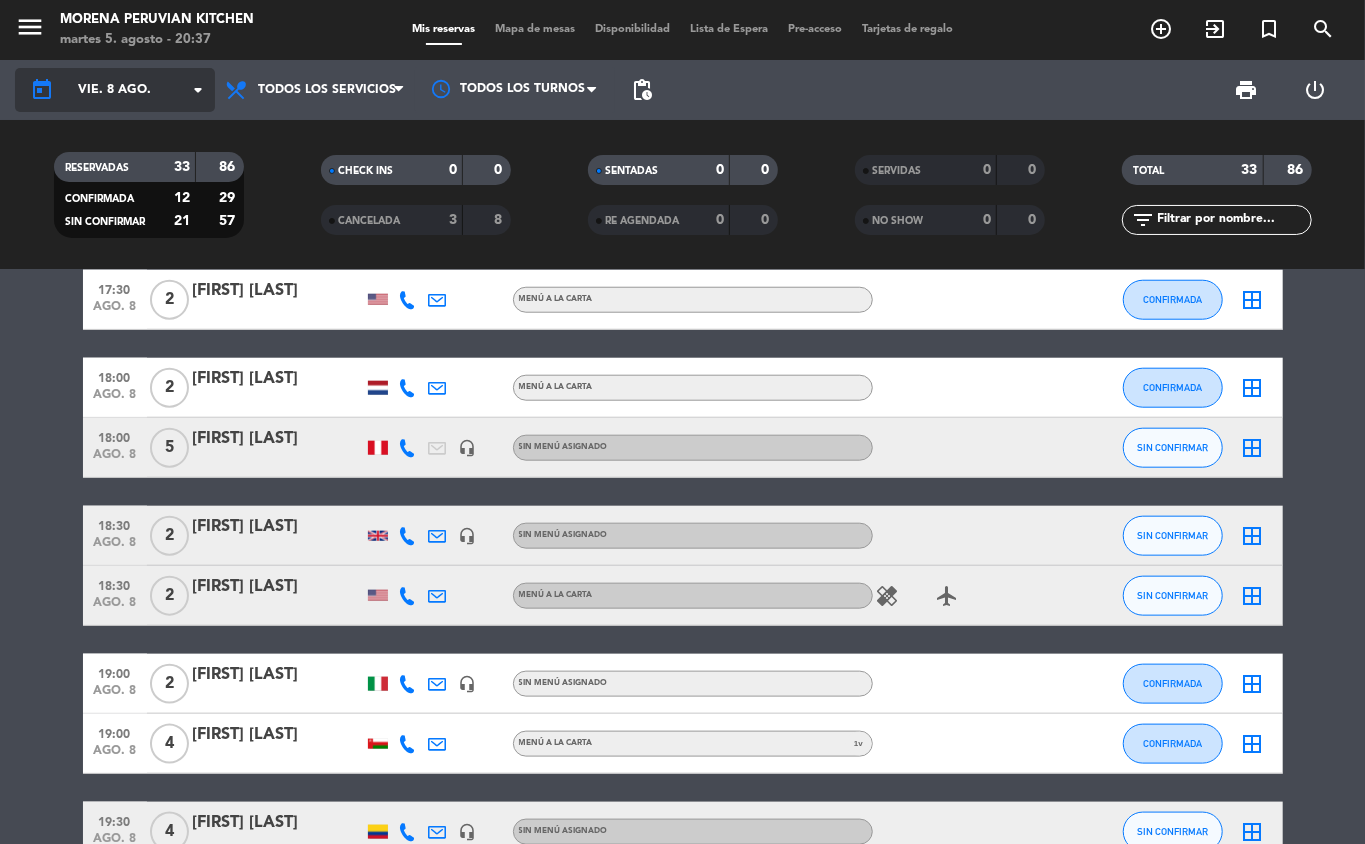 click on "vie. 8 ago." 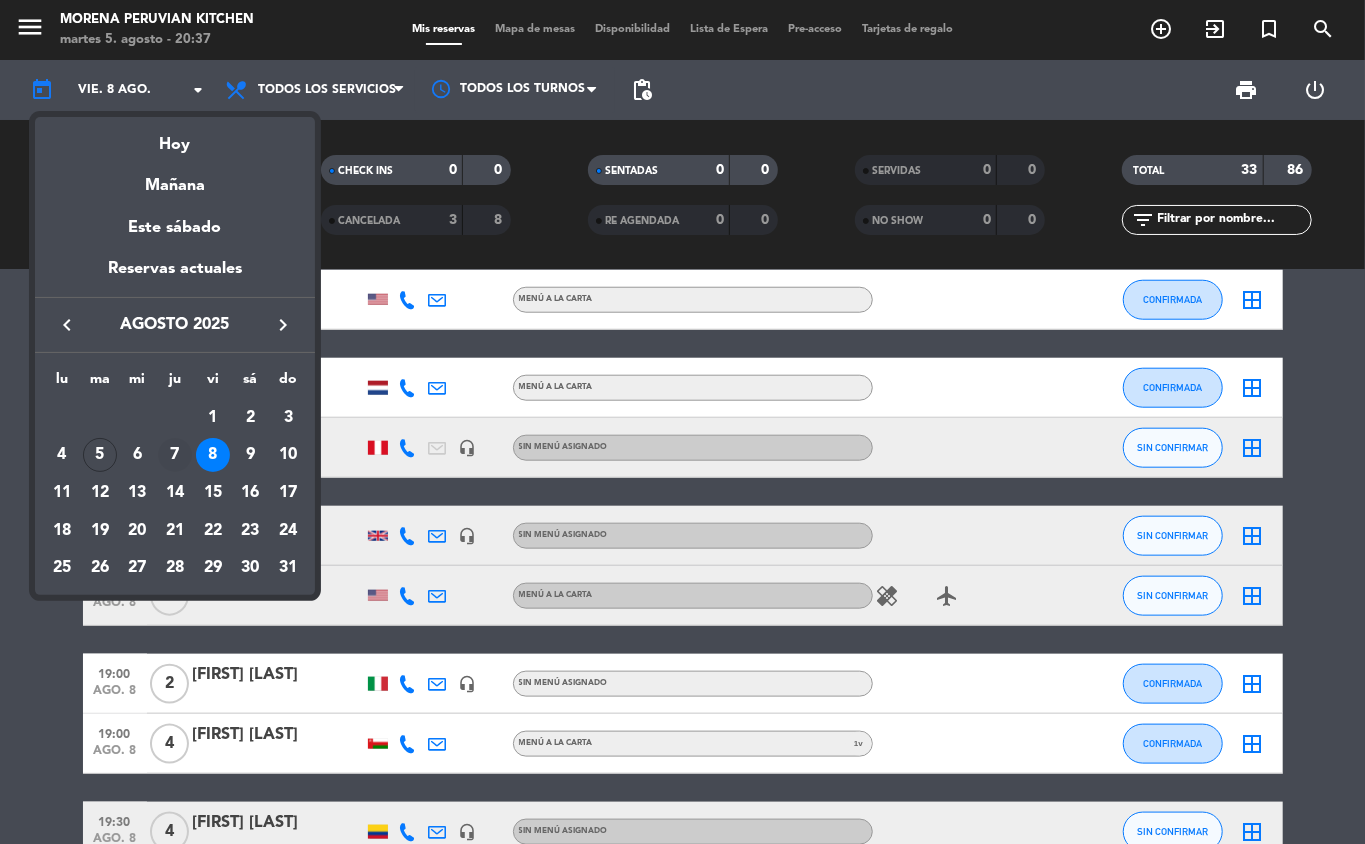 click on "7" at bounding box center [175, 455] 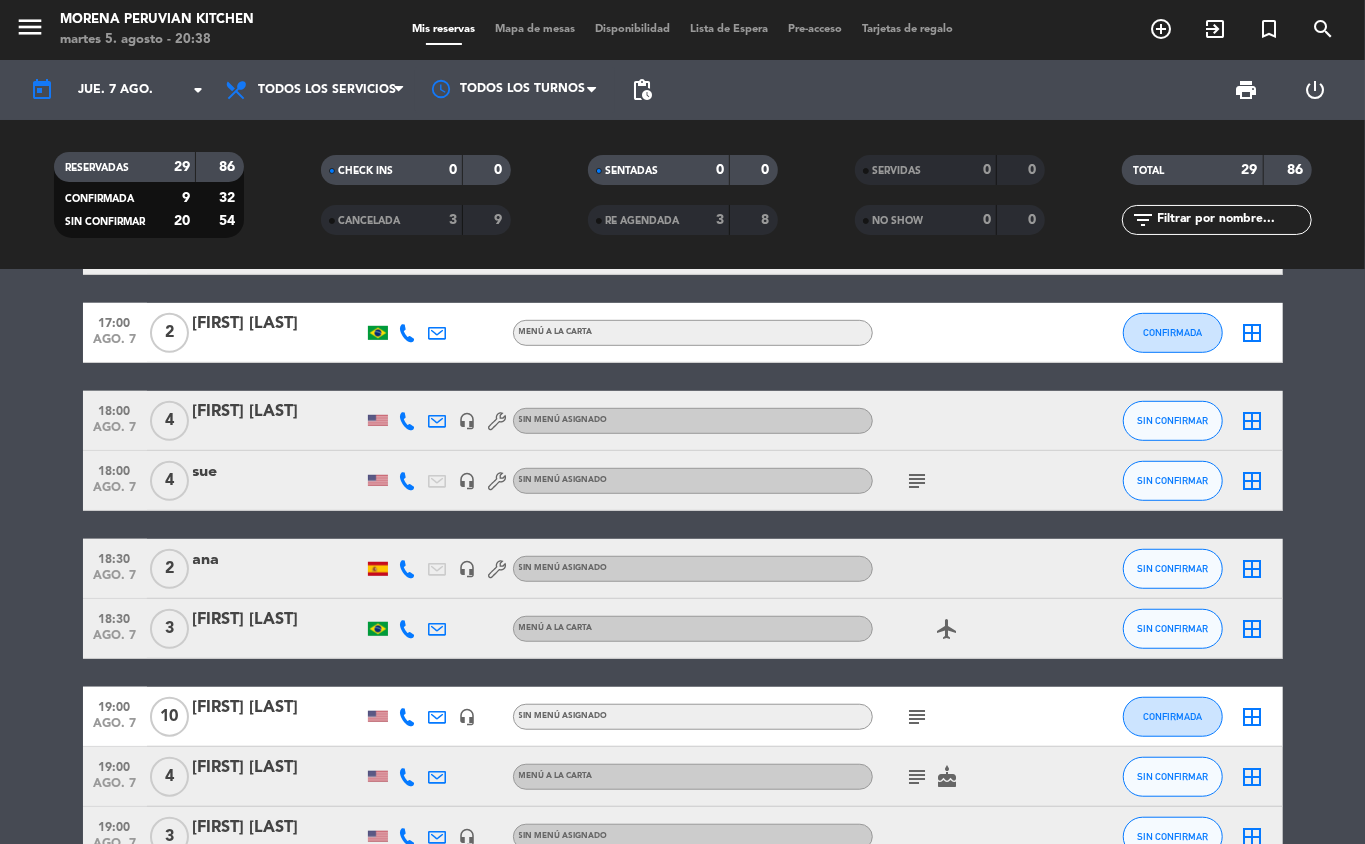 scroll, scrollTop: 0, scrollLeft: 0, axis: both 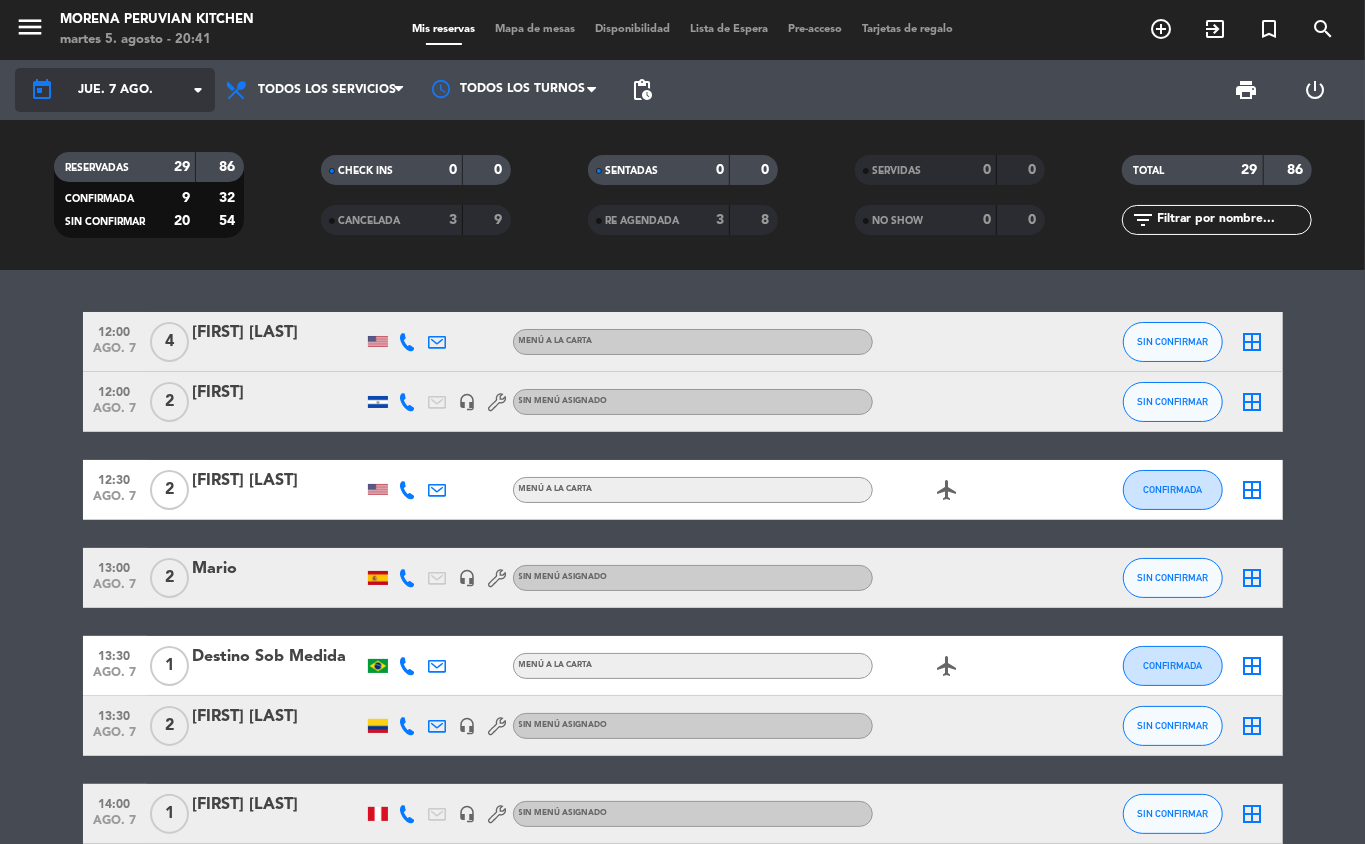 click on "jue. 7 ago." 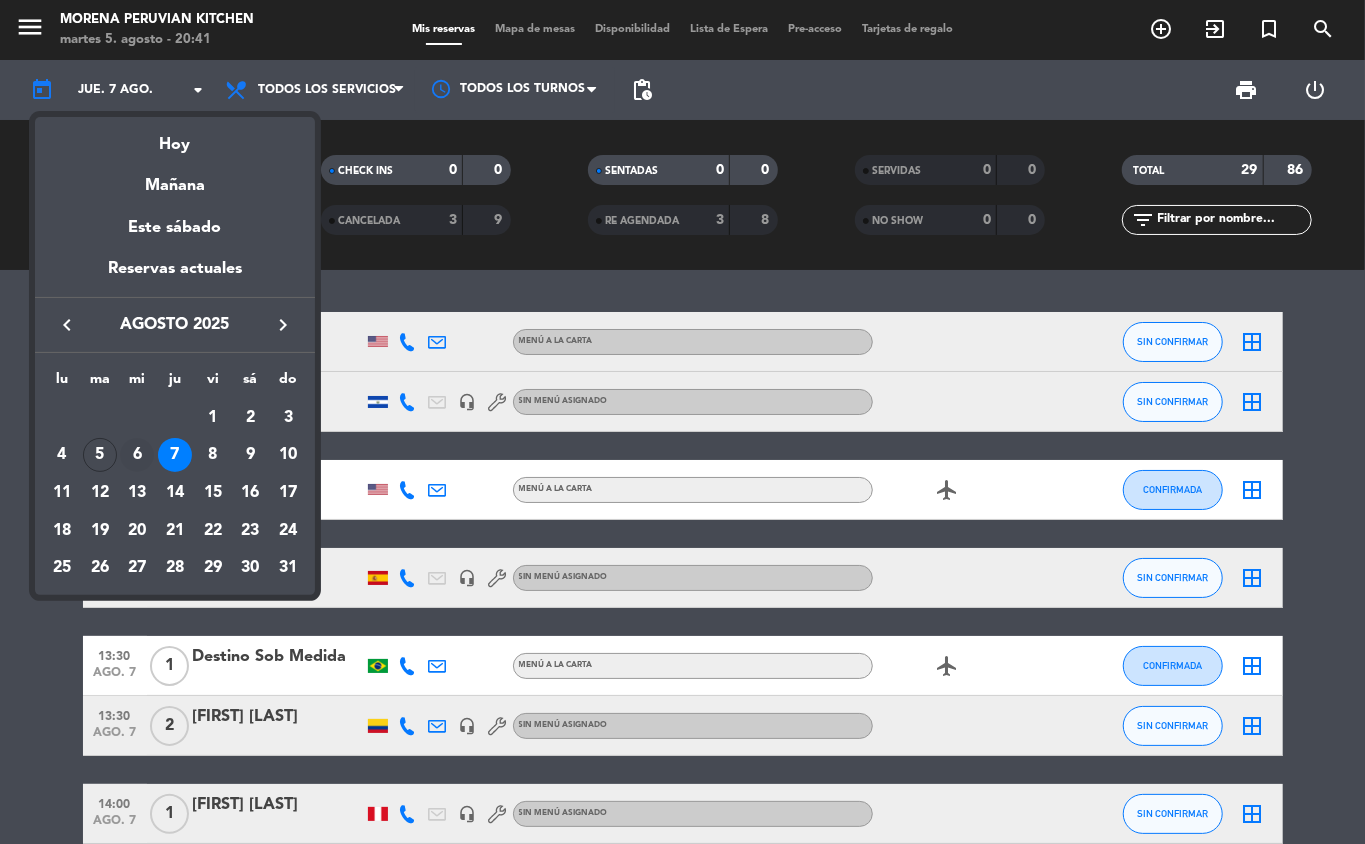 click on "6" at bounding box center (137, 455) 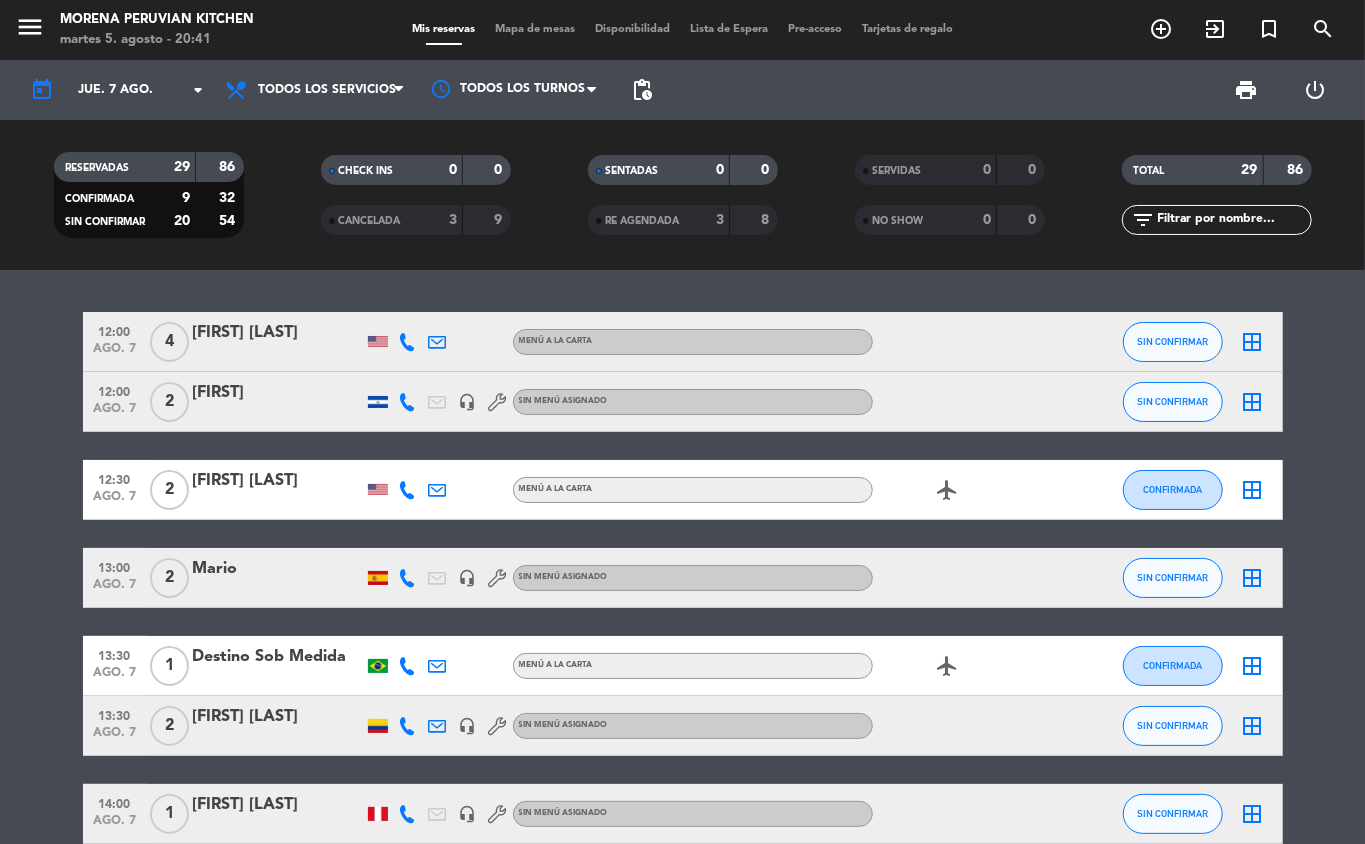 type on "mié. 6 ago." 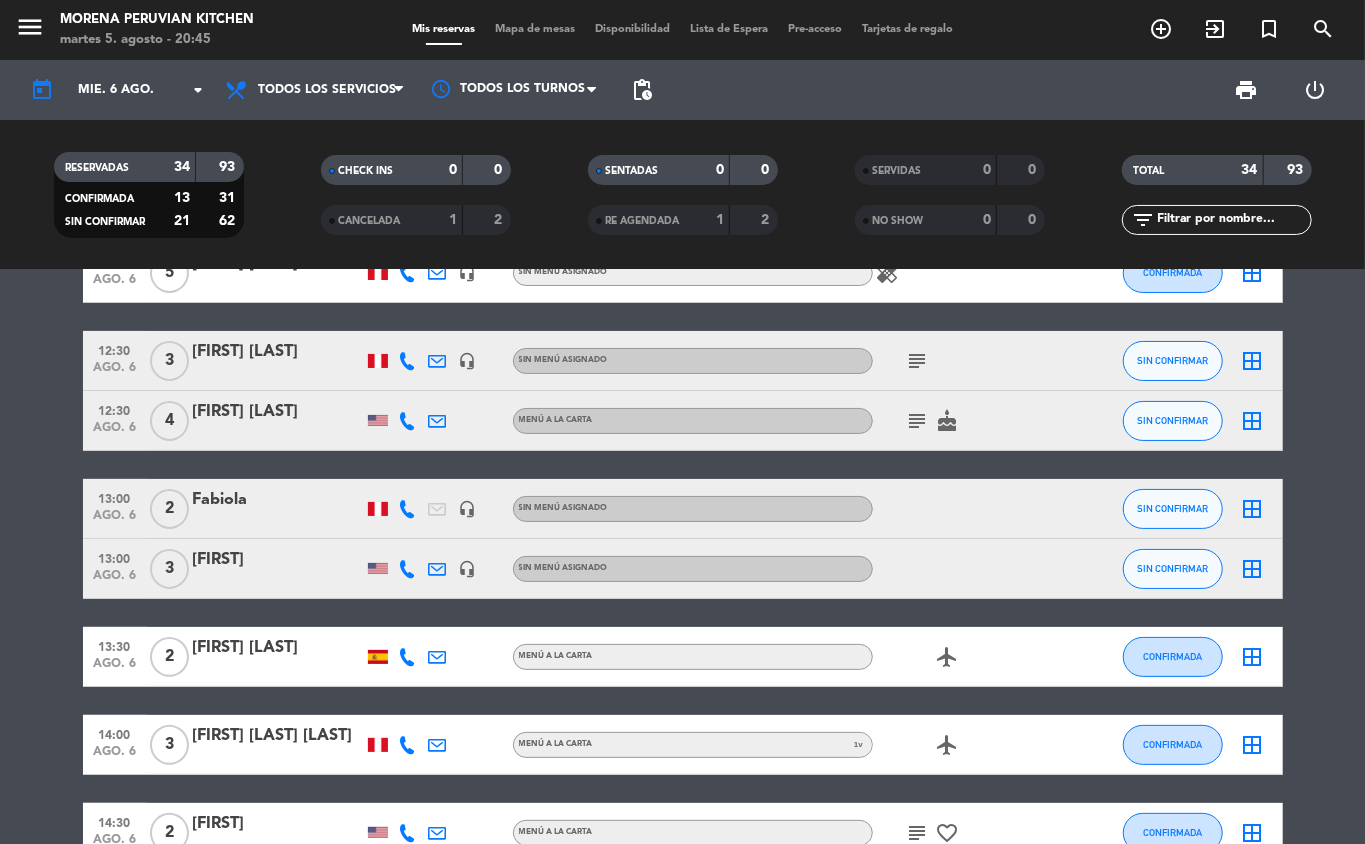 scroll, scrollTop: 0, scrollLeft: 0, axis: both 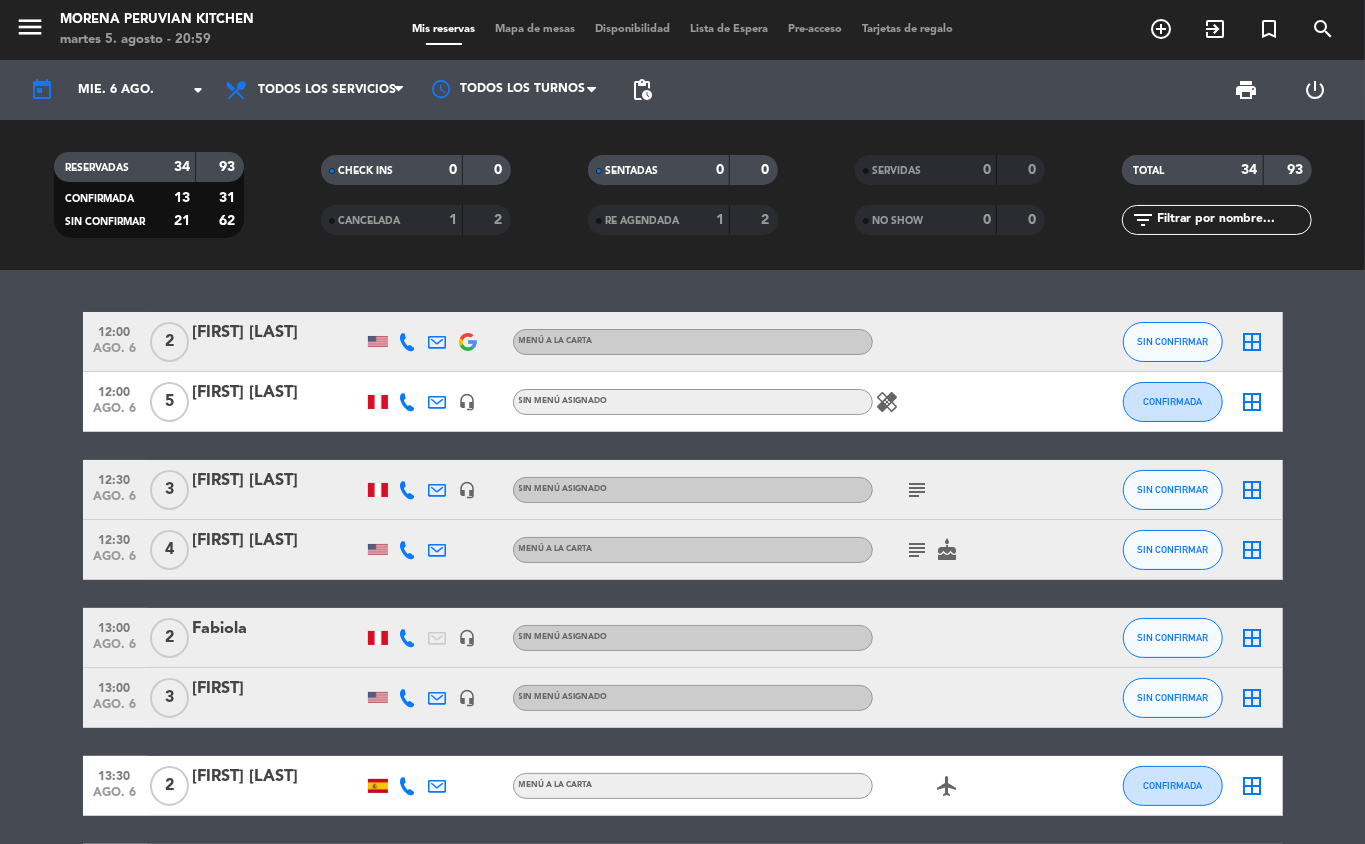 click on "add_circle_outline" at bounding box center [1161, 29] 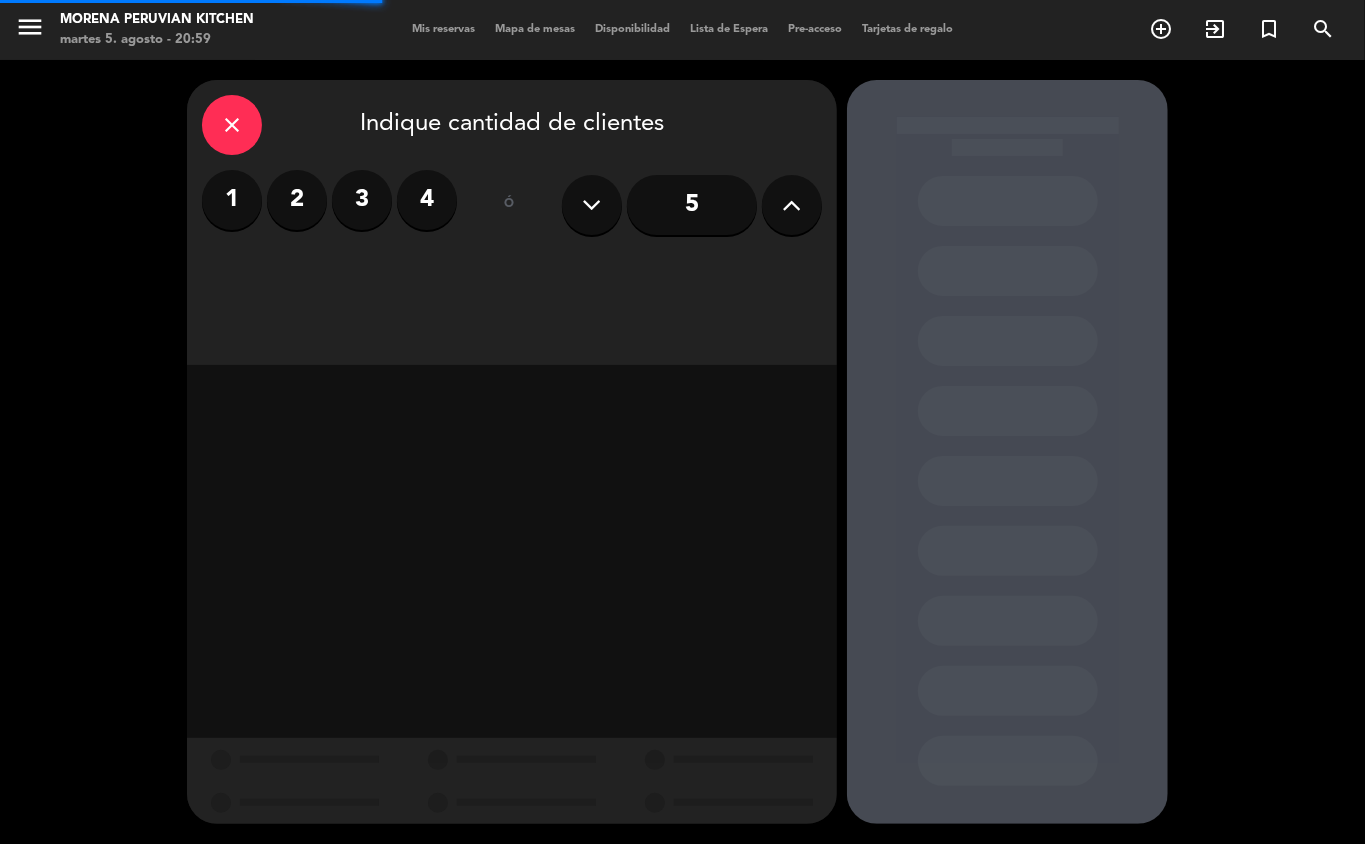 click on "1" at bounding box center (232, 200) 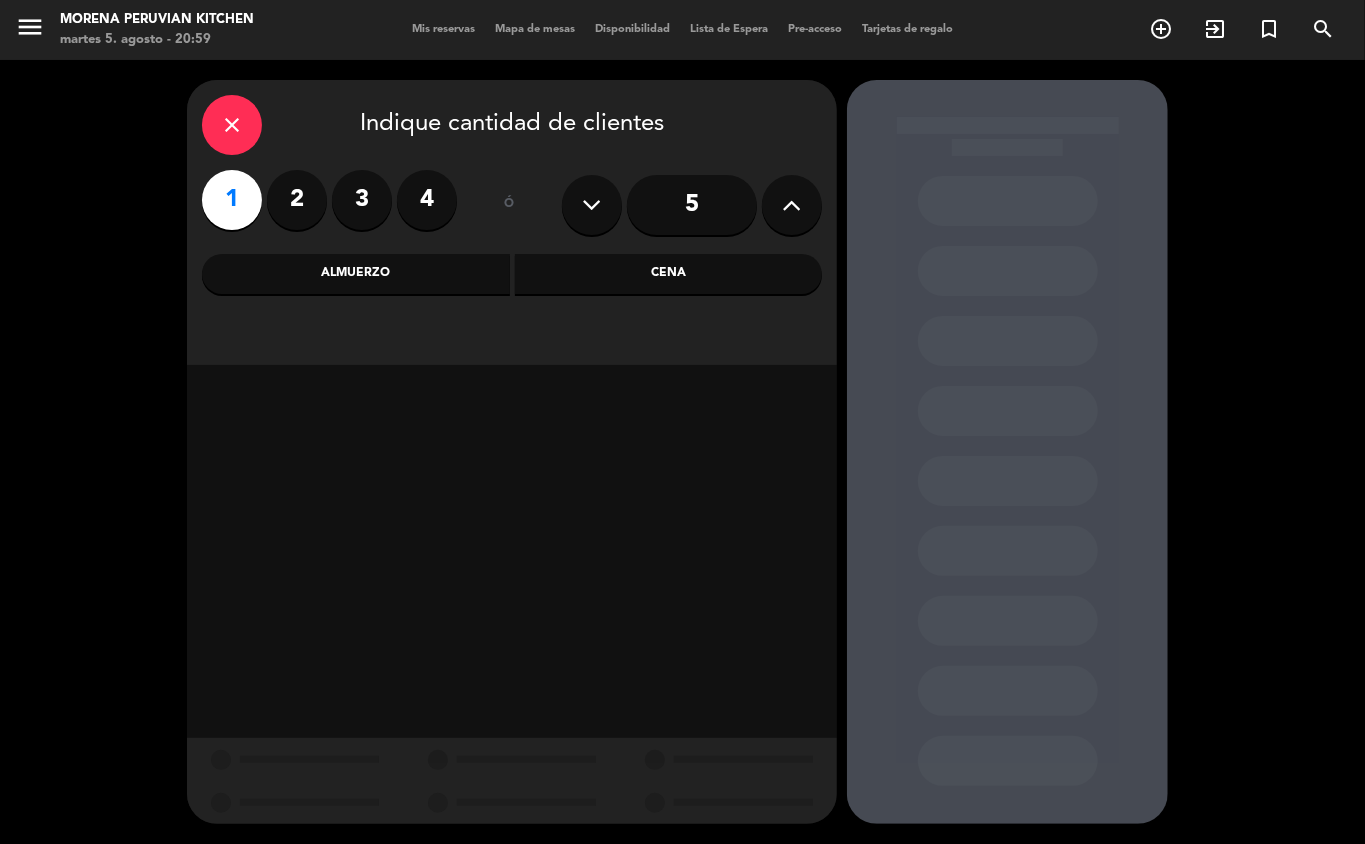click on "2" at bounding box center [297, 200] 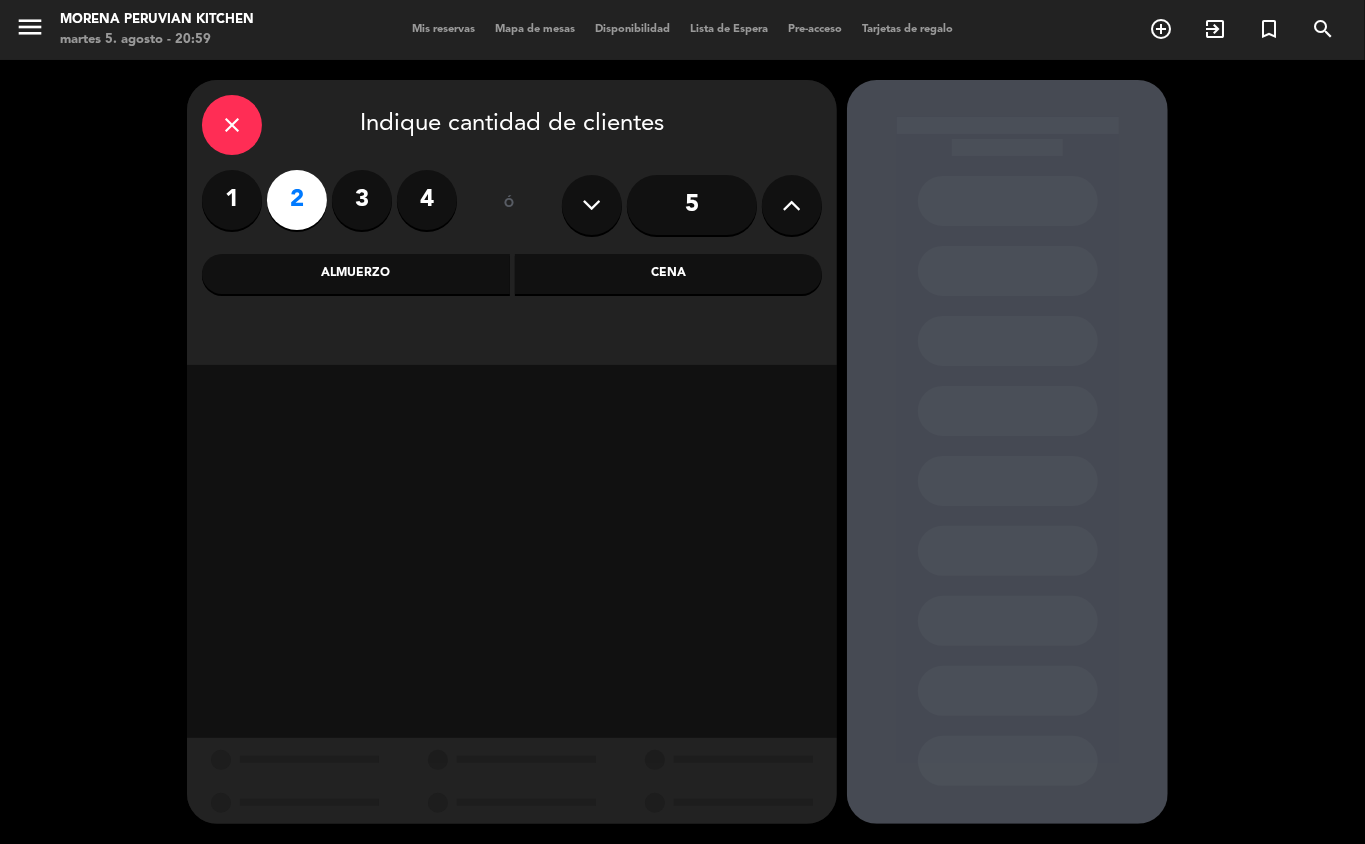 click on "Almuerzo" at bounding box center [356, 274] 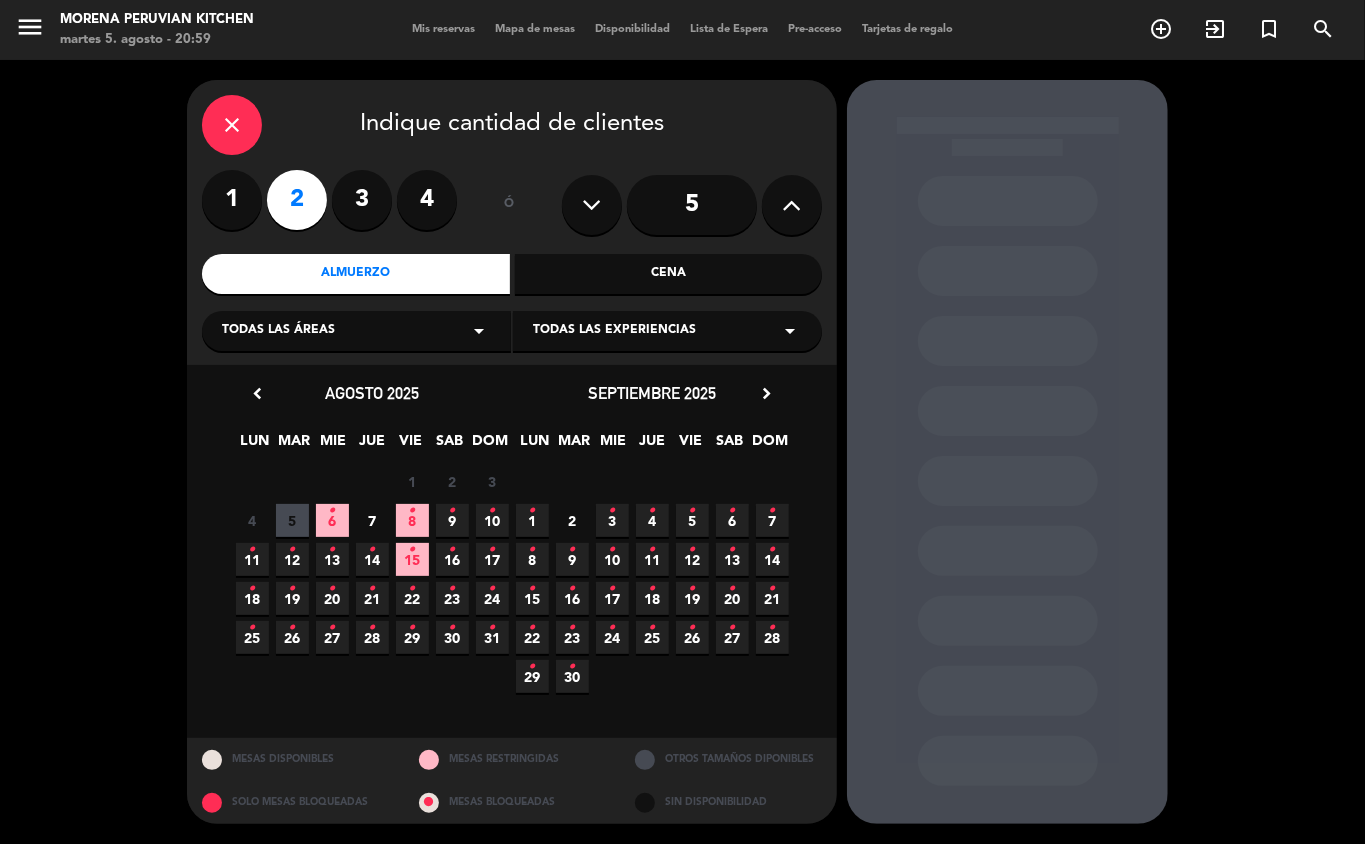 click on "•" at bounding box center [332, 511] 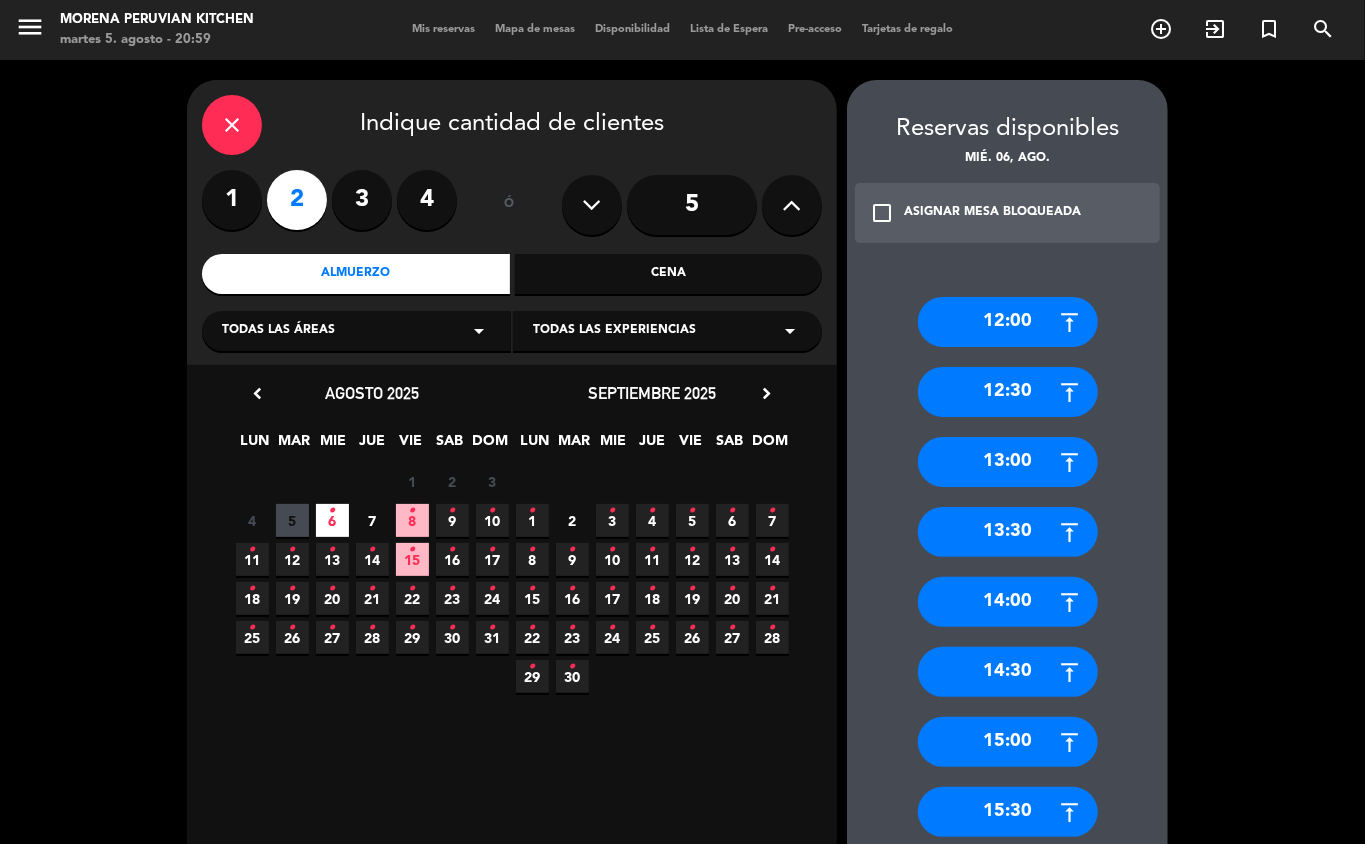 click on "12:00" at bounding box center [1008, 322] 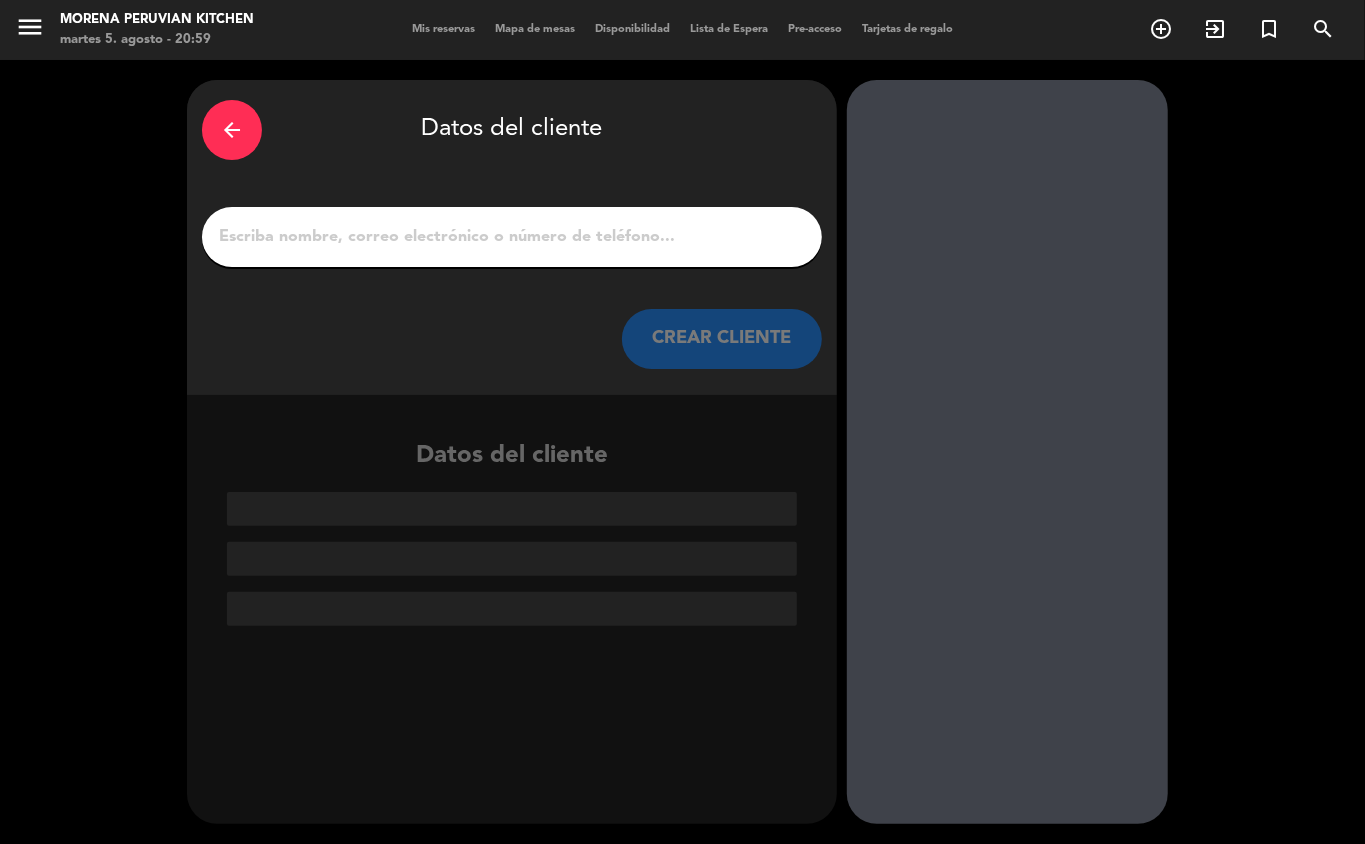 click on "1" at bounding box center (512, 237) 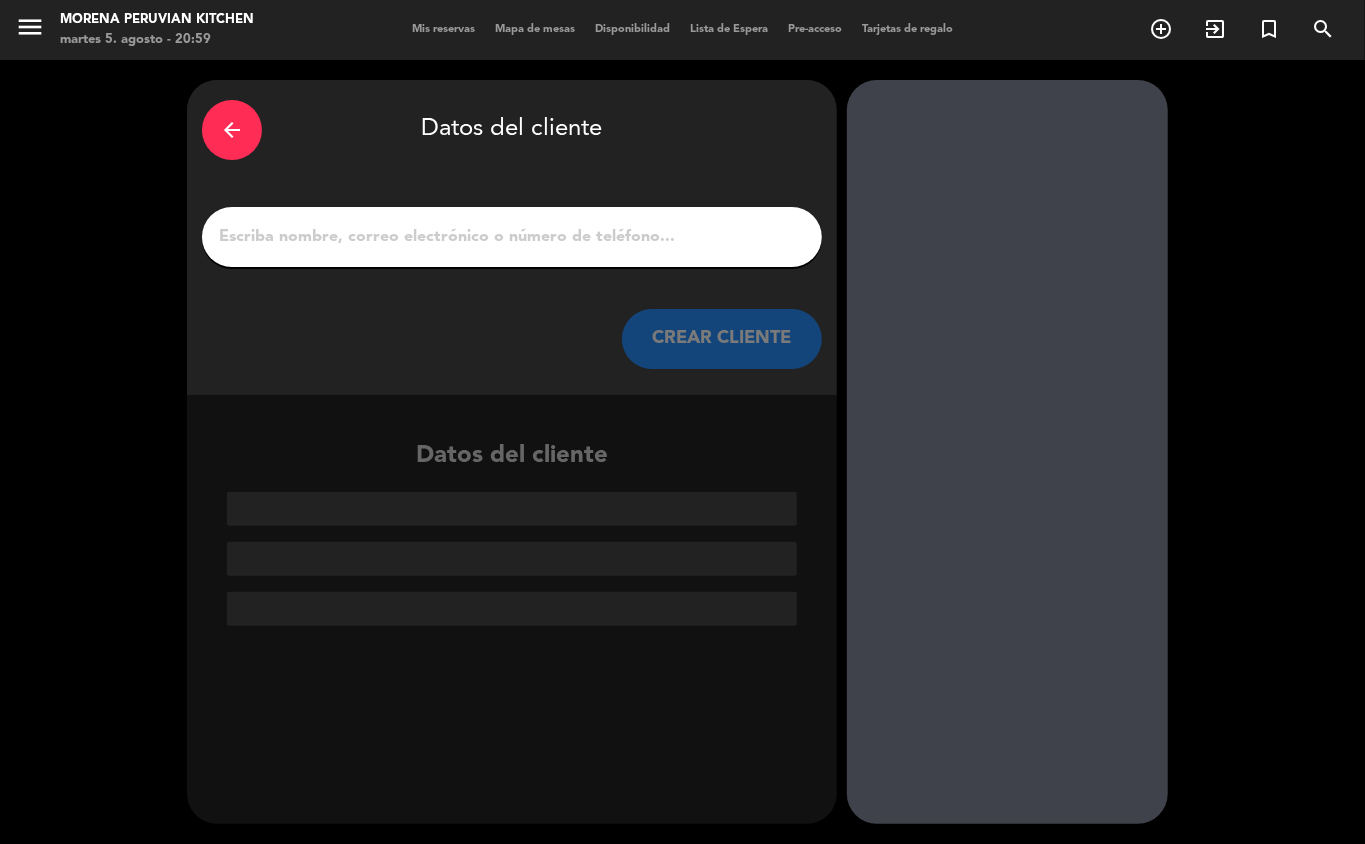 click on "1" at bounding box center (512, 237) 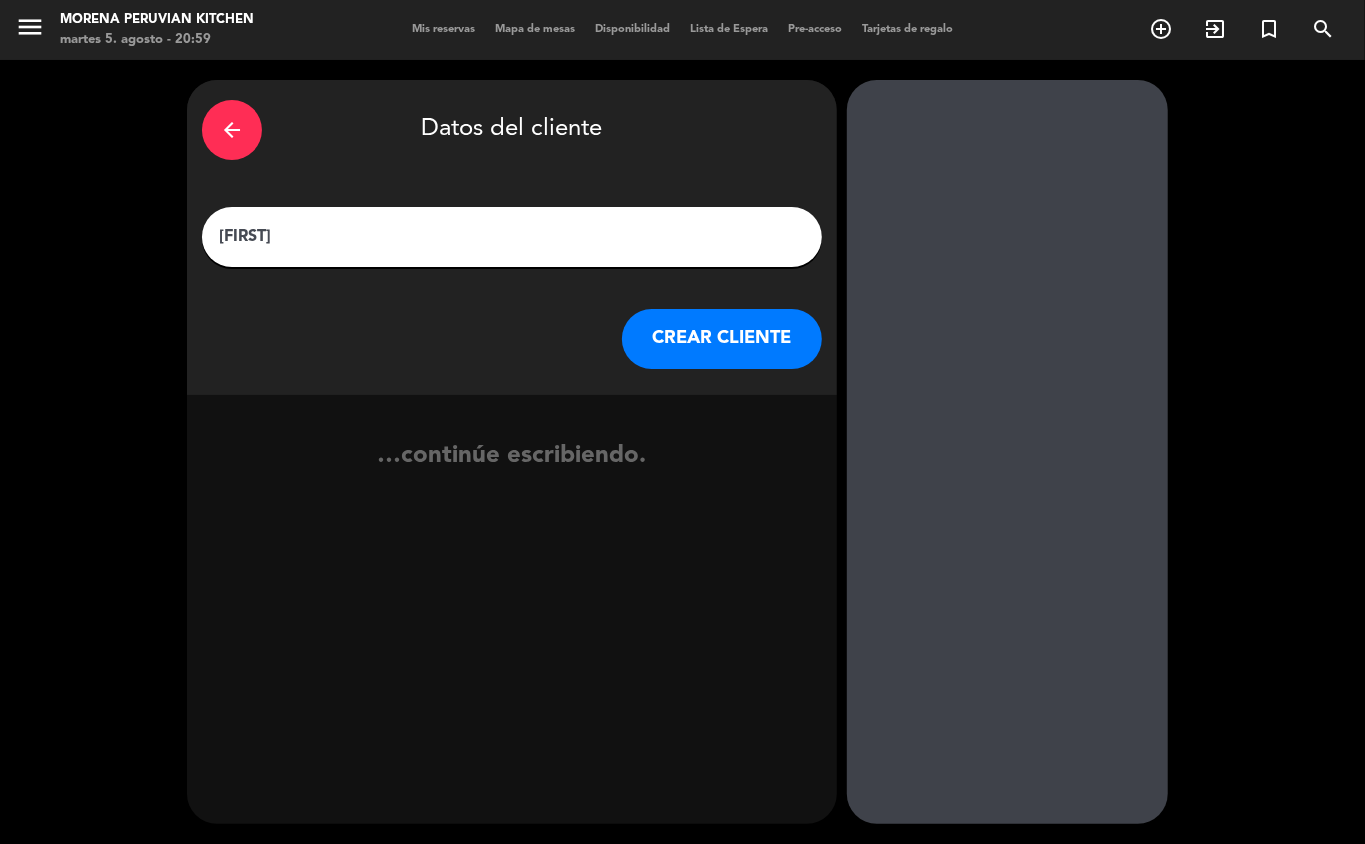 type on "[FIRST]" 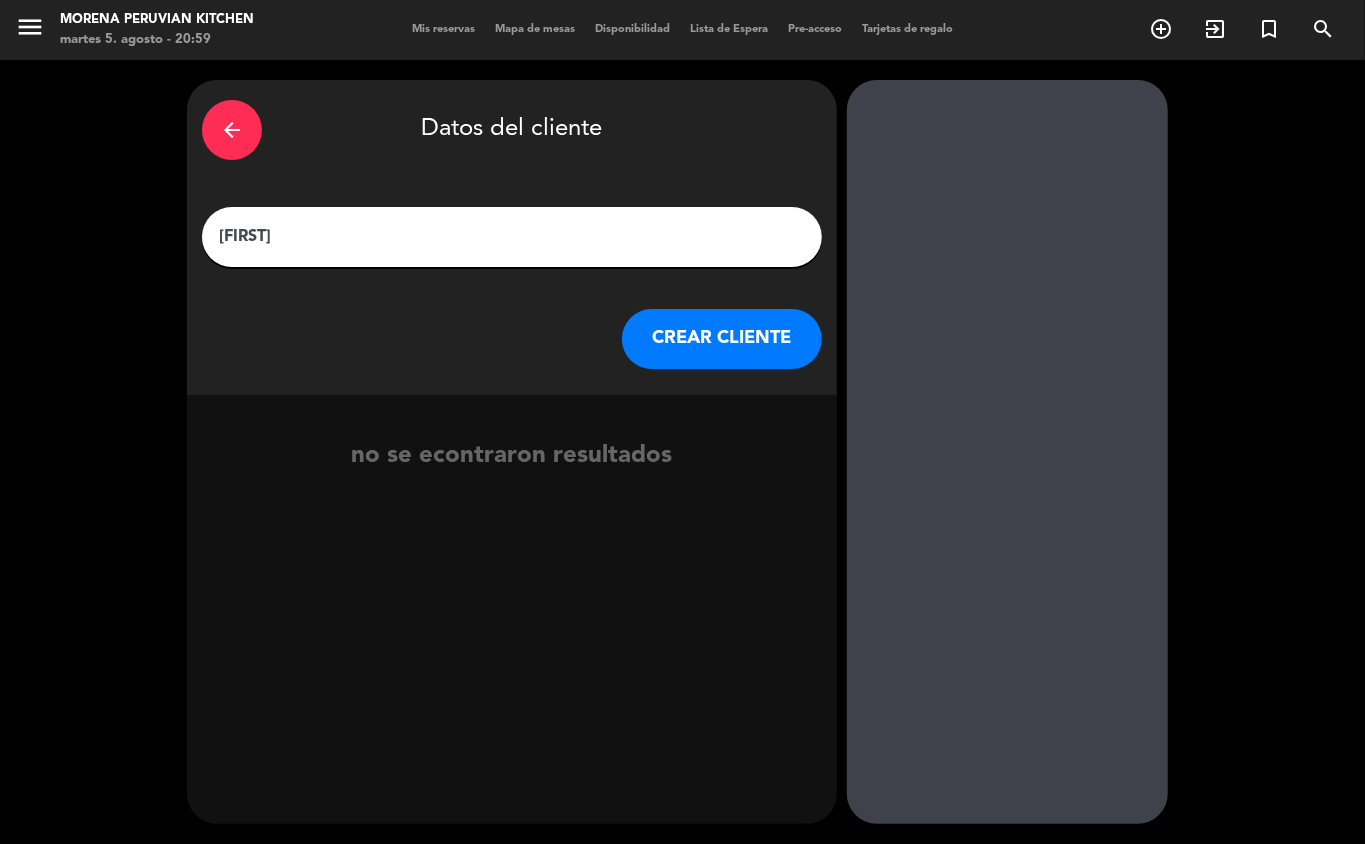 click on "CREAR CLIENTE" at bounding box center [722, 339] 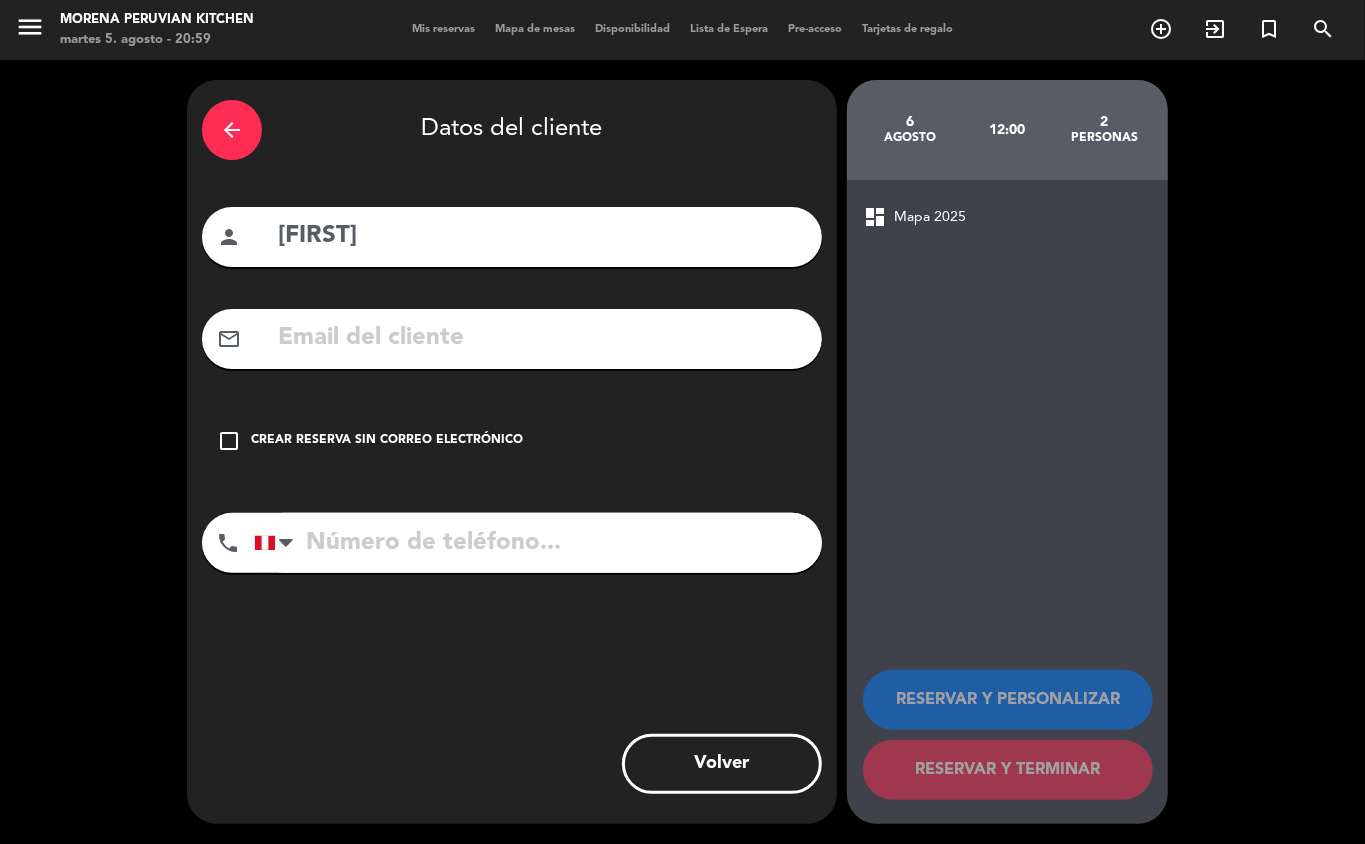 click on "Crear reserva sin correo electrónico" at bounding box center (387, 441) 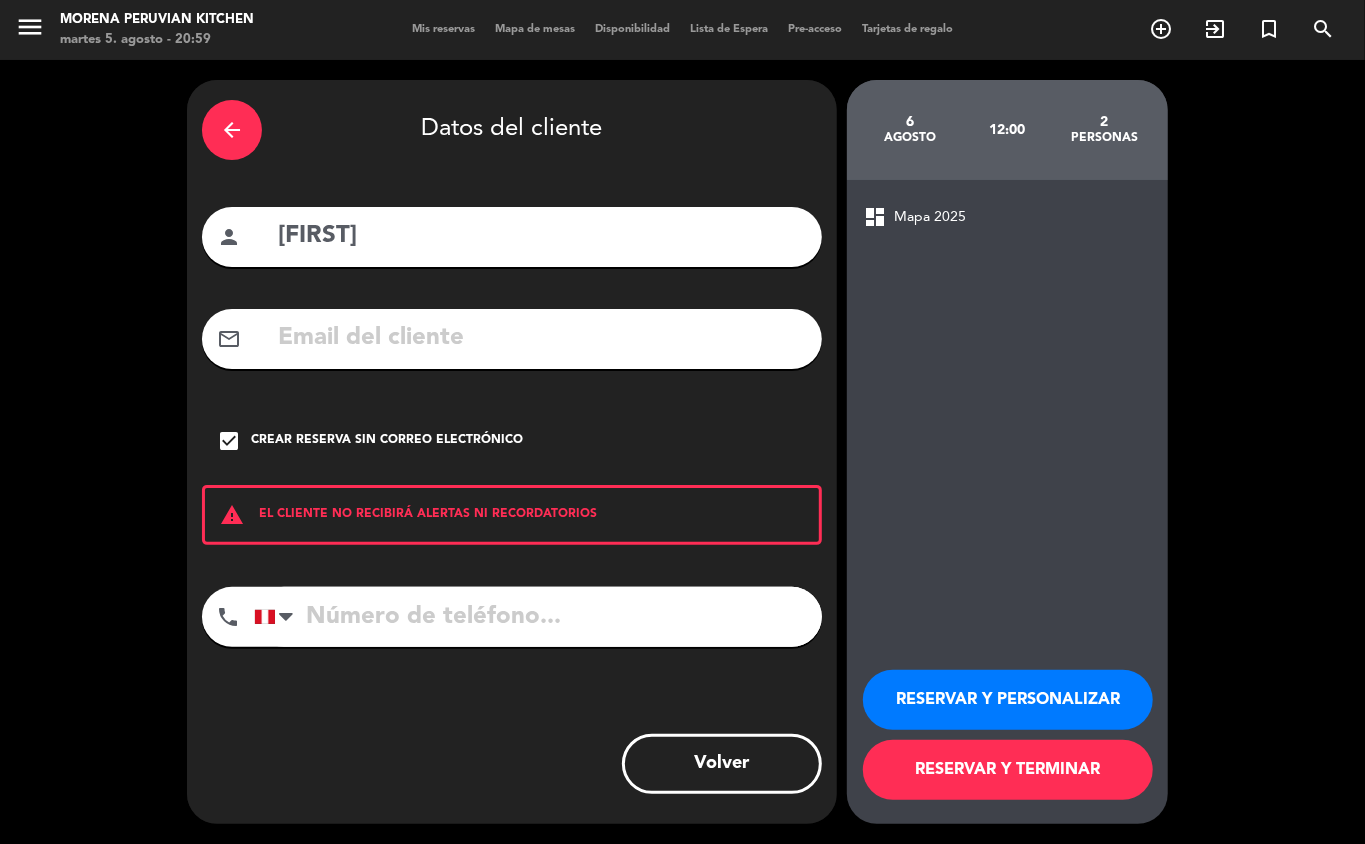 click on "RESERVAR Y TERMINAR" at bounding box center (1008, 770) 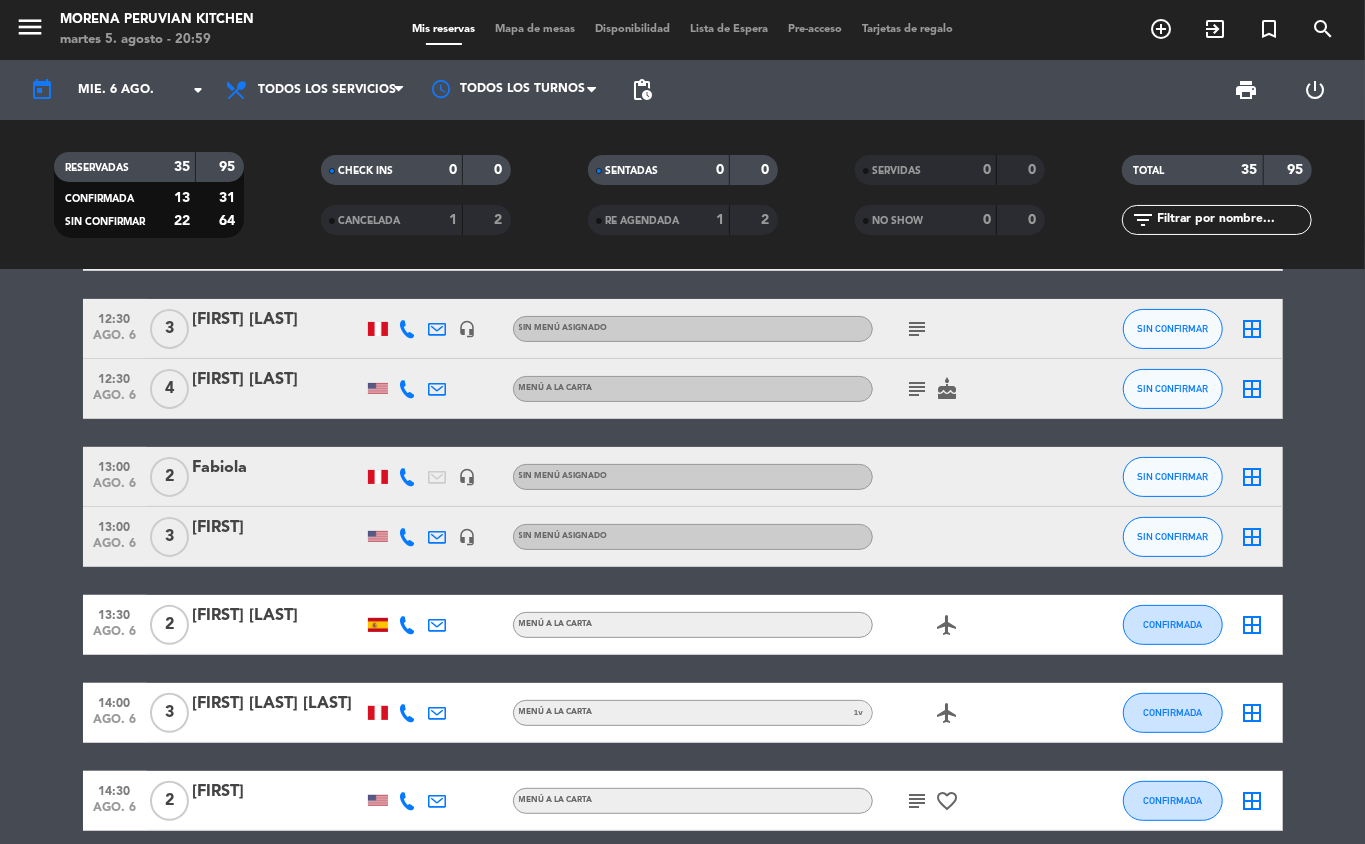 scroll, scrollTop: 204, scrollLeft: 0, axis: vertical 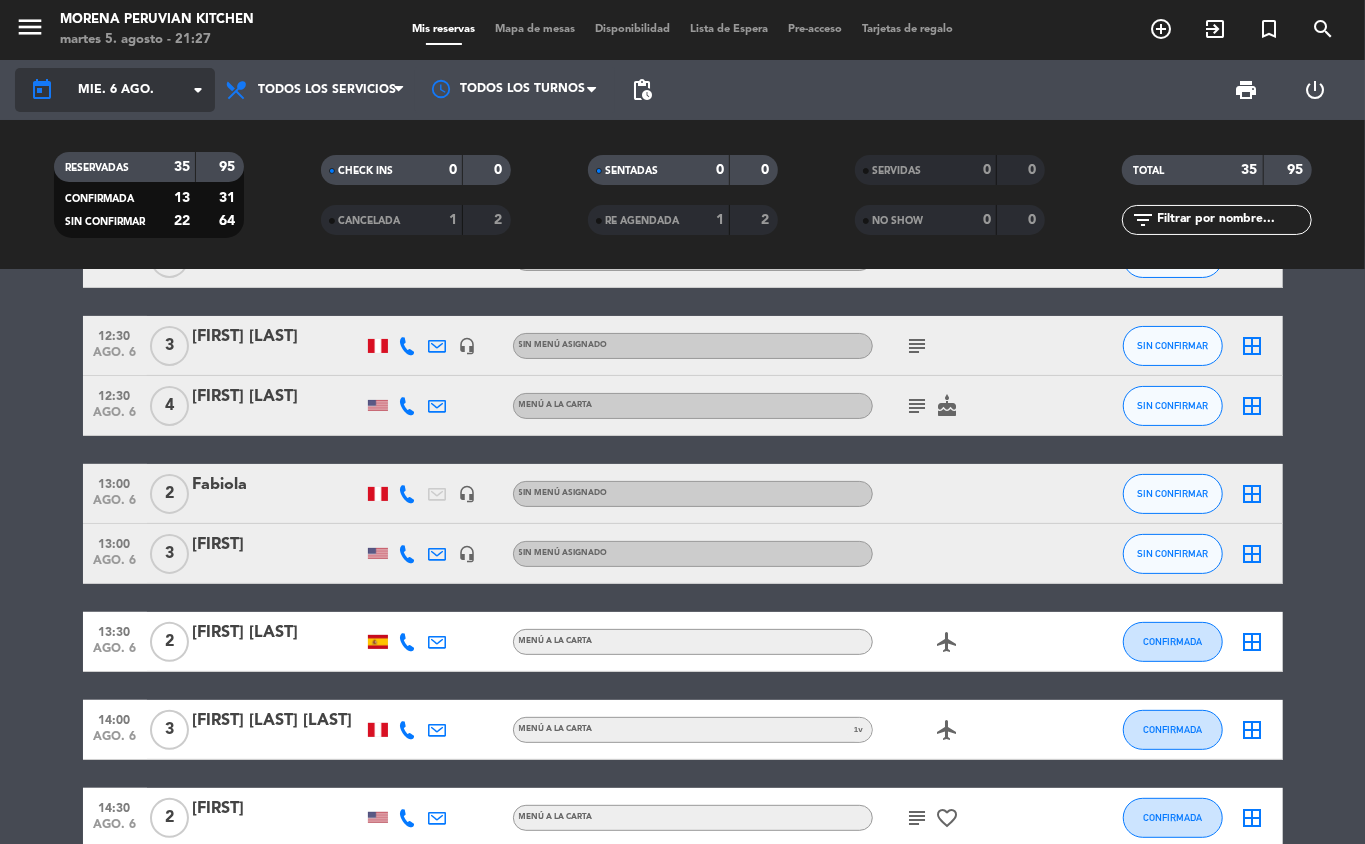 click on "mié. 6 ago." 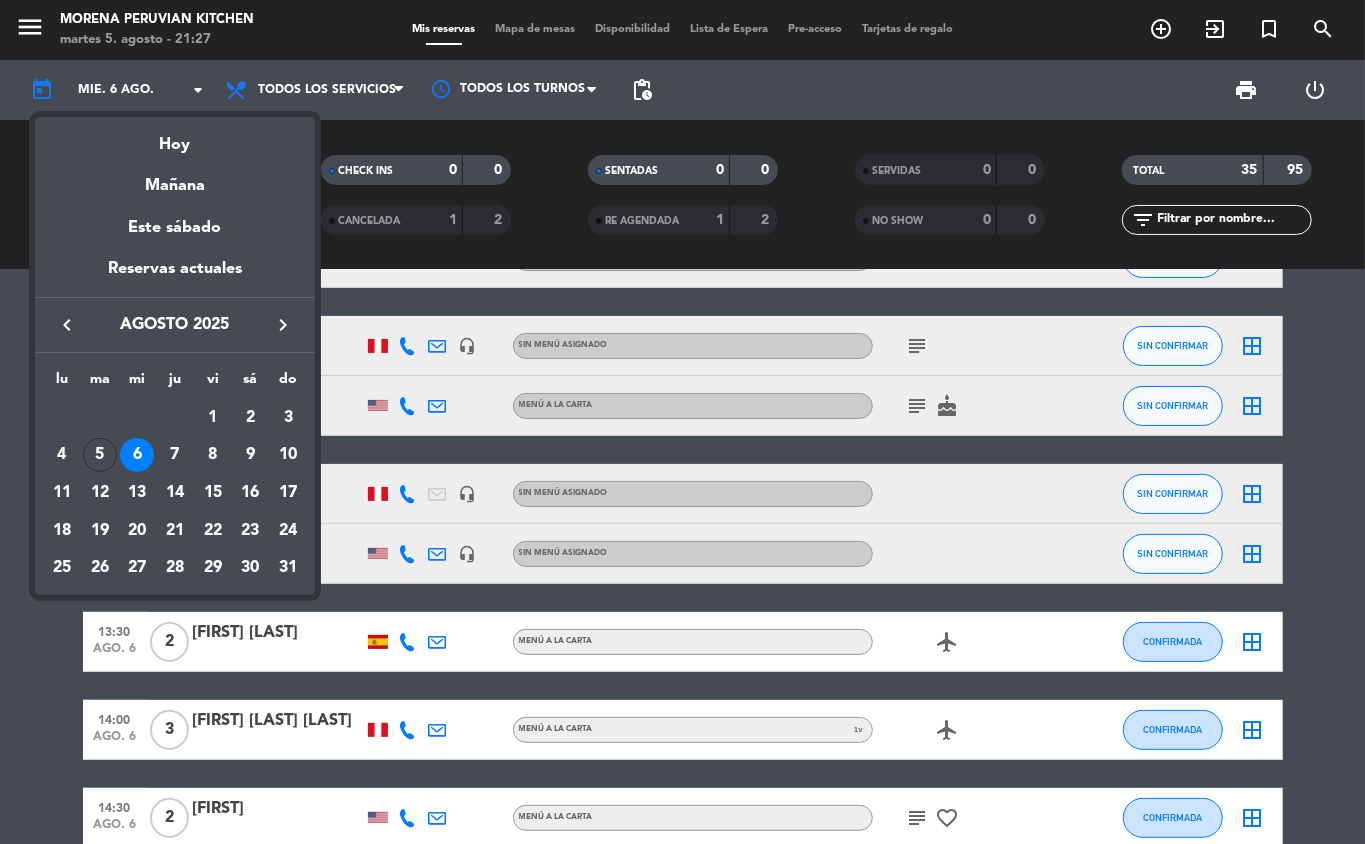click at bounding box center [682, 422] 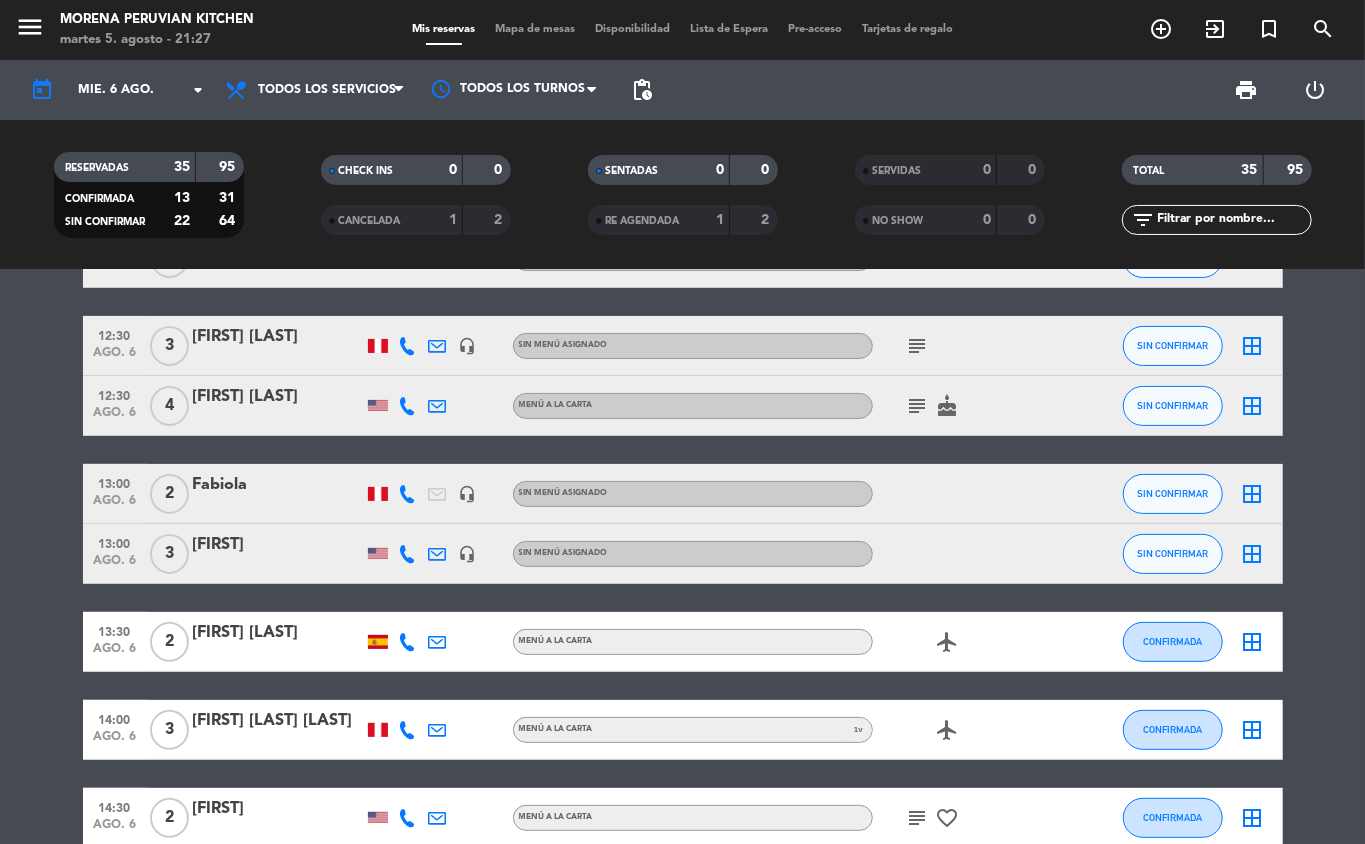 scroll, scrollTop: 0, scrollLeft: 0, axis: both 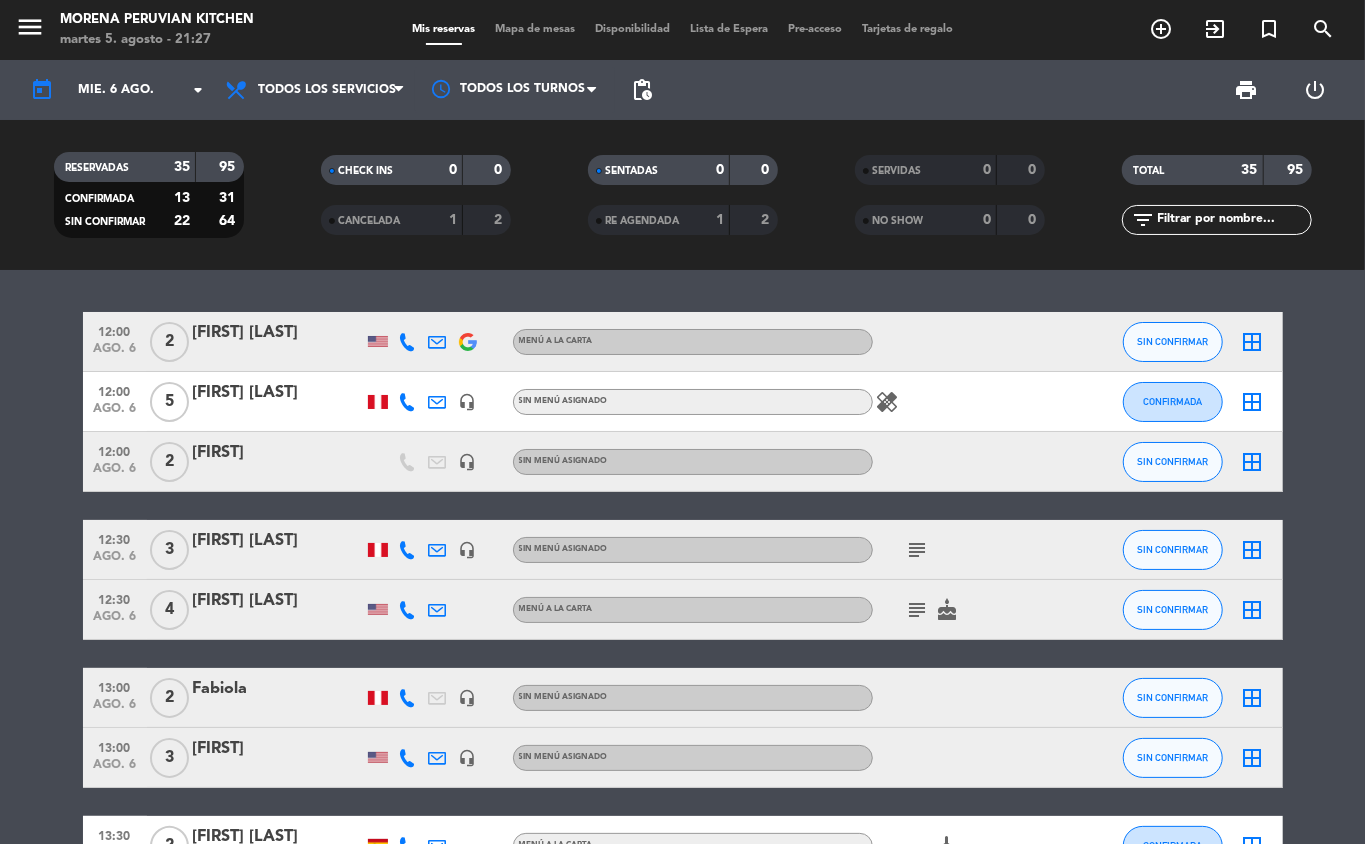 click on "pending_actions" 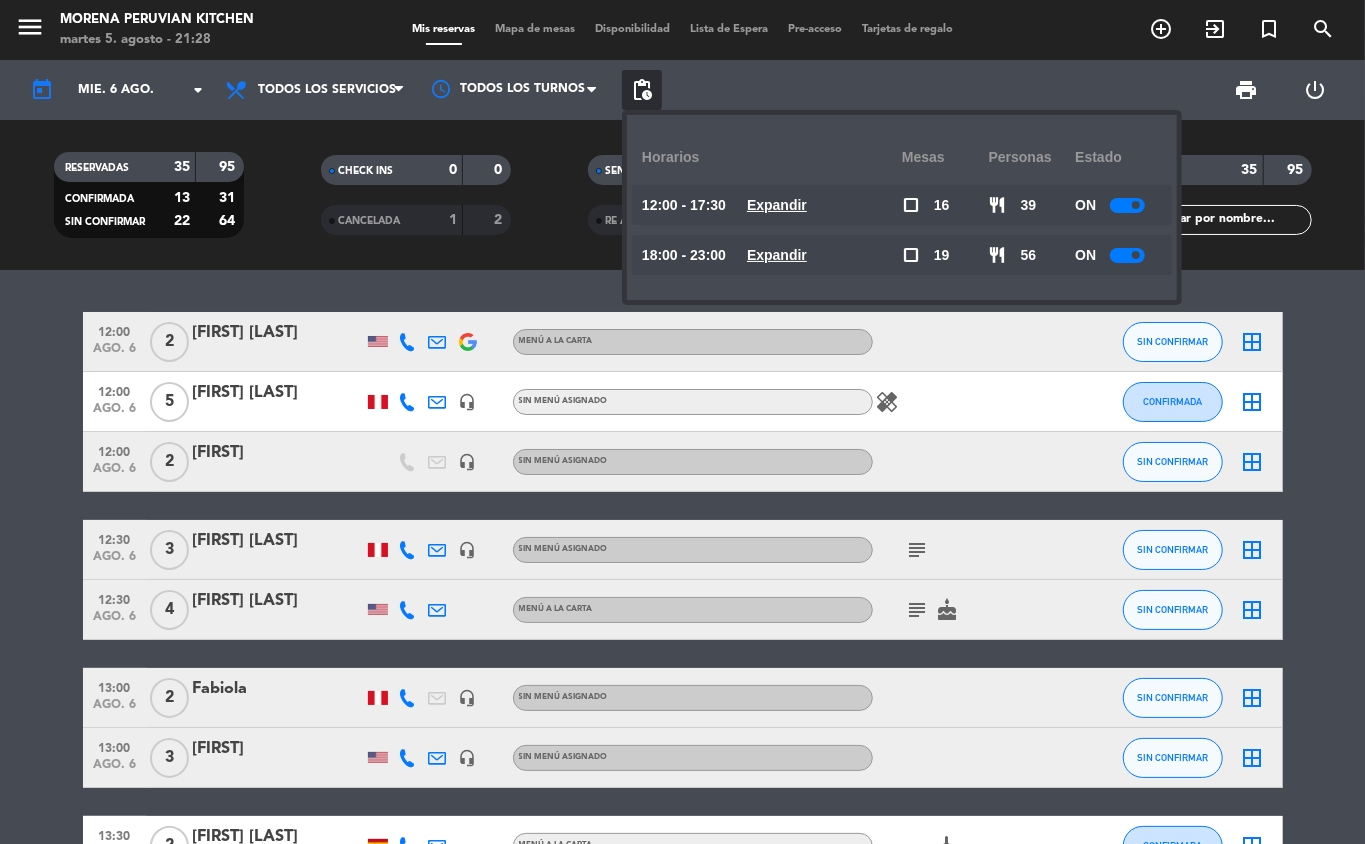 click on "pending_actions" 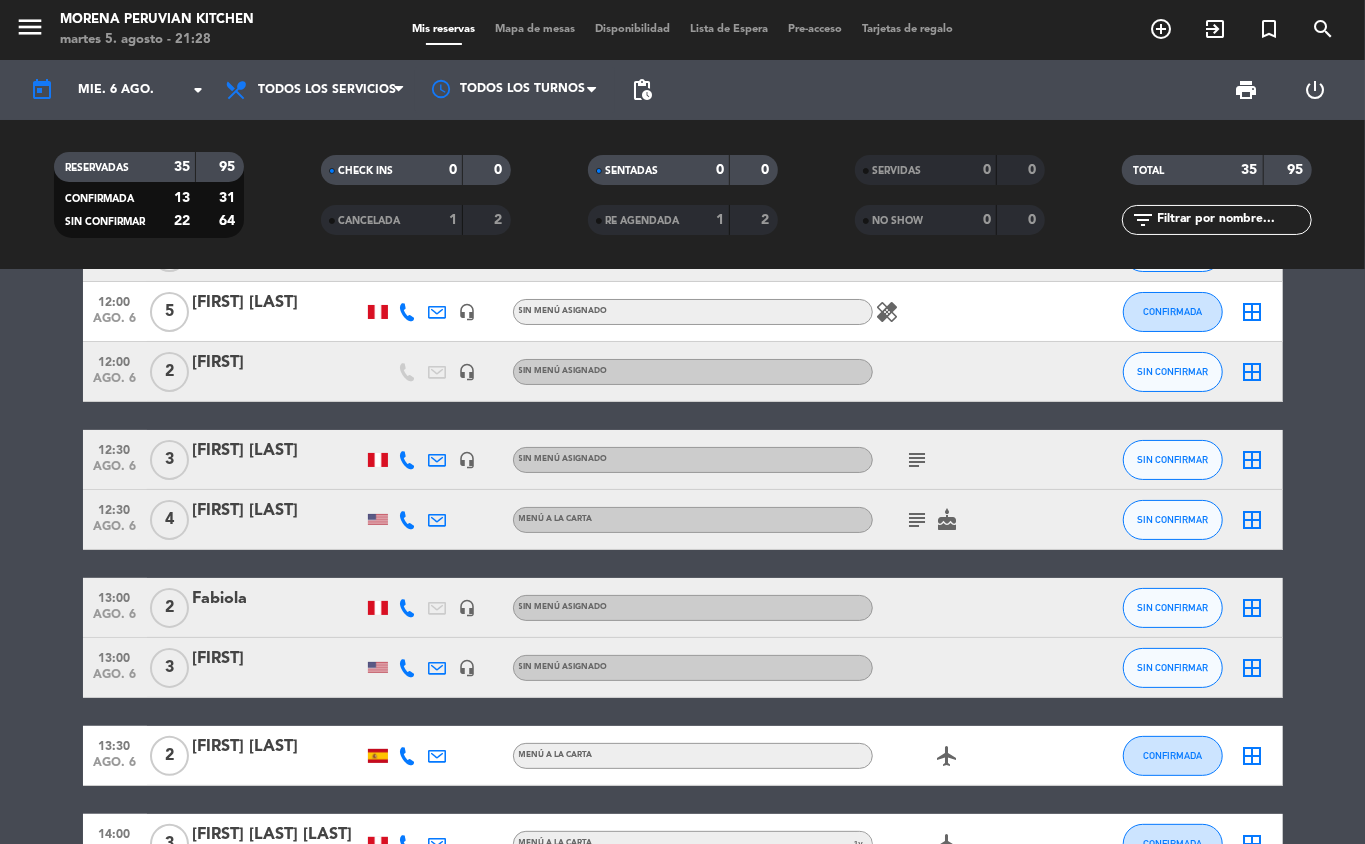 scroll, scrollTop: 120, scrollLeft: 0, axis: vertical 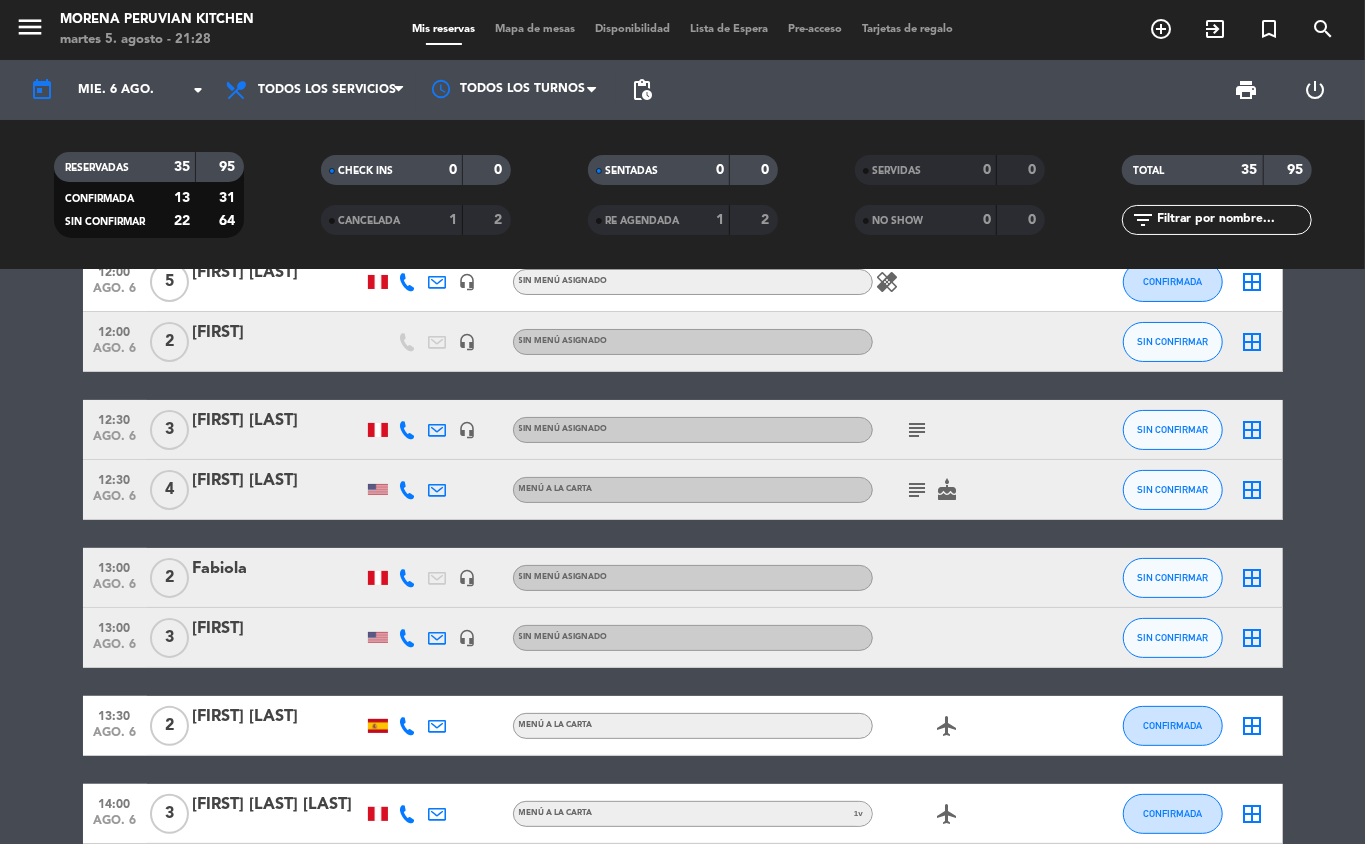 click on "subject" 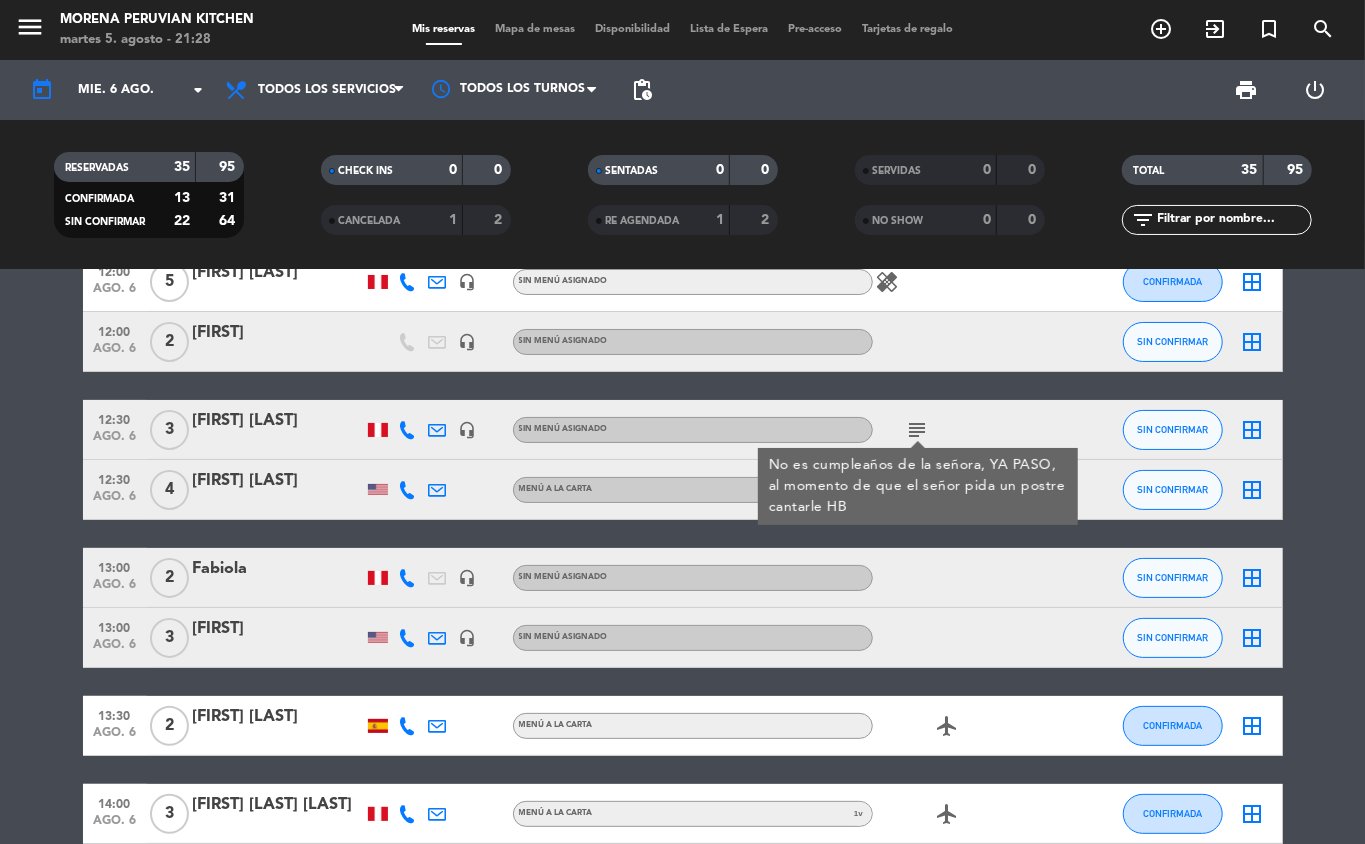 click on "subject" 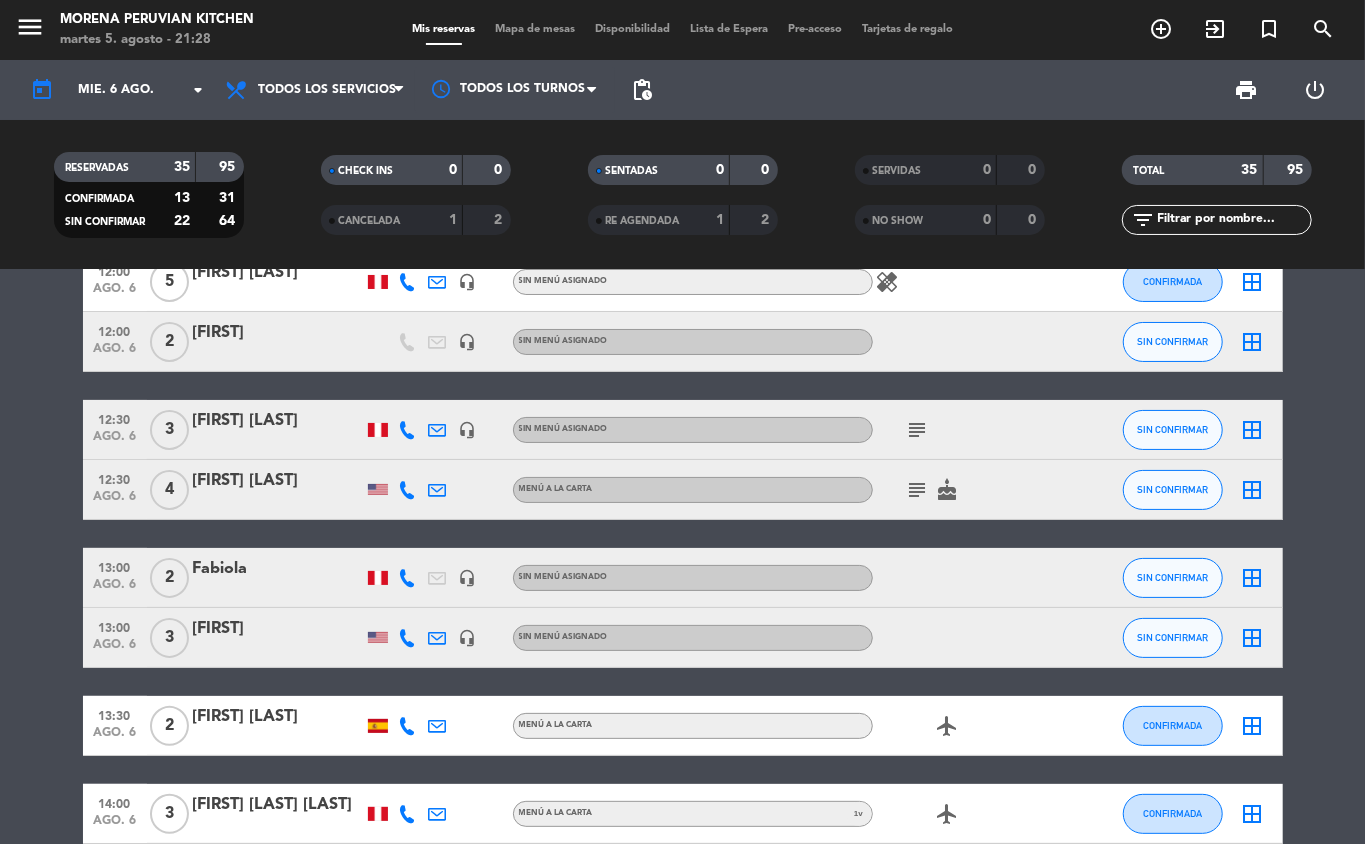 click on "subject" 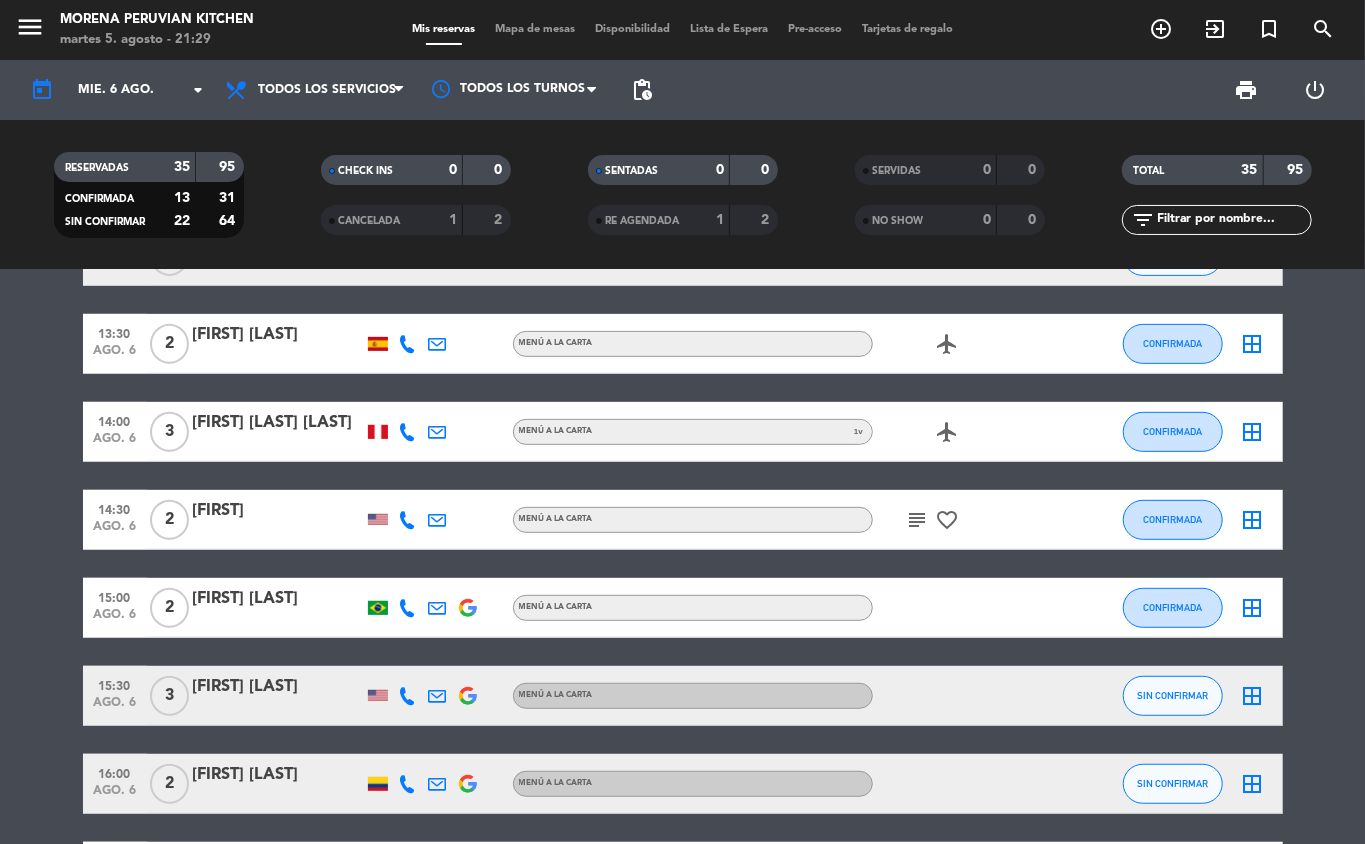 scroll, scrollTop: 504, scrollLeft: 0, axis: vertical 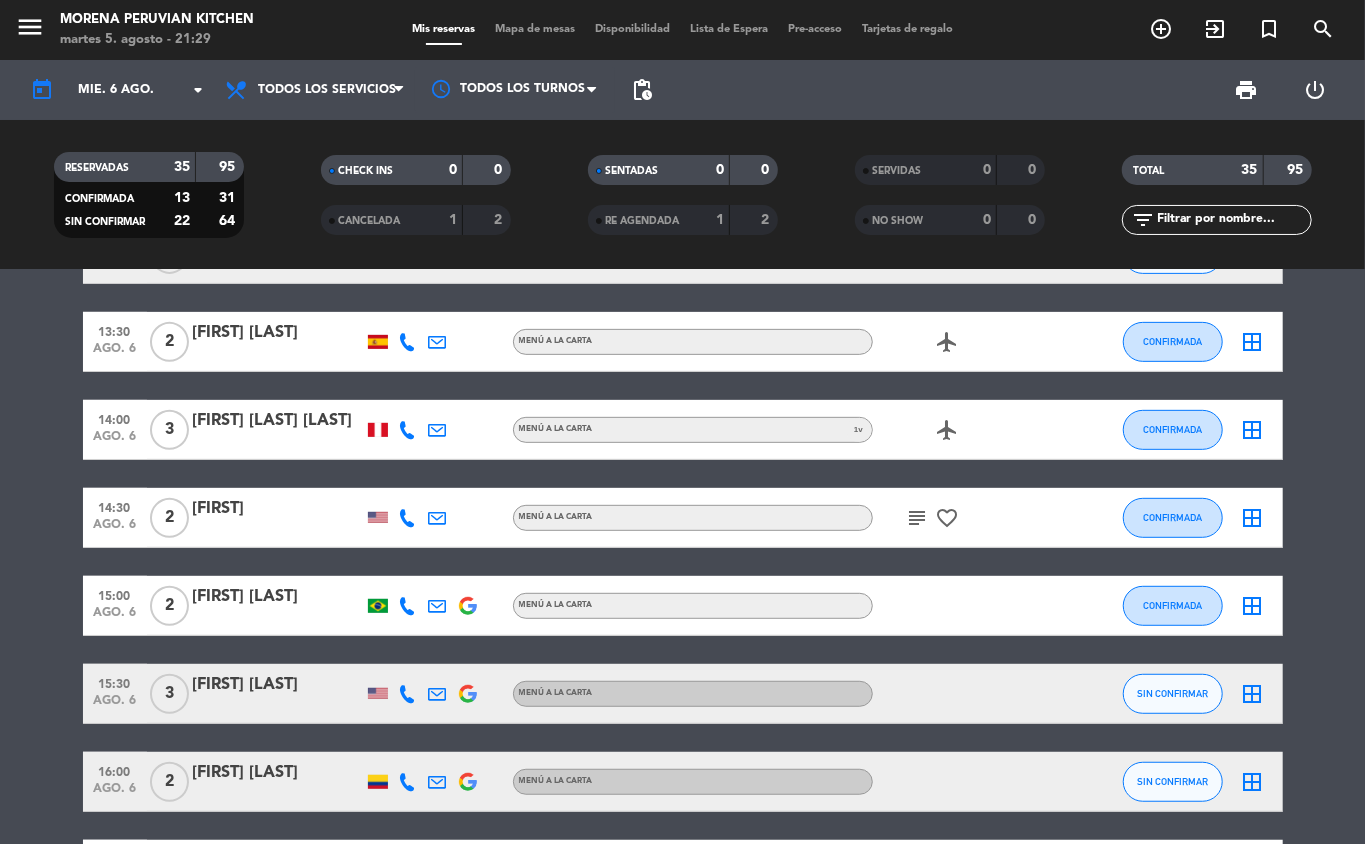 click on "subject" 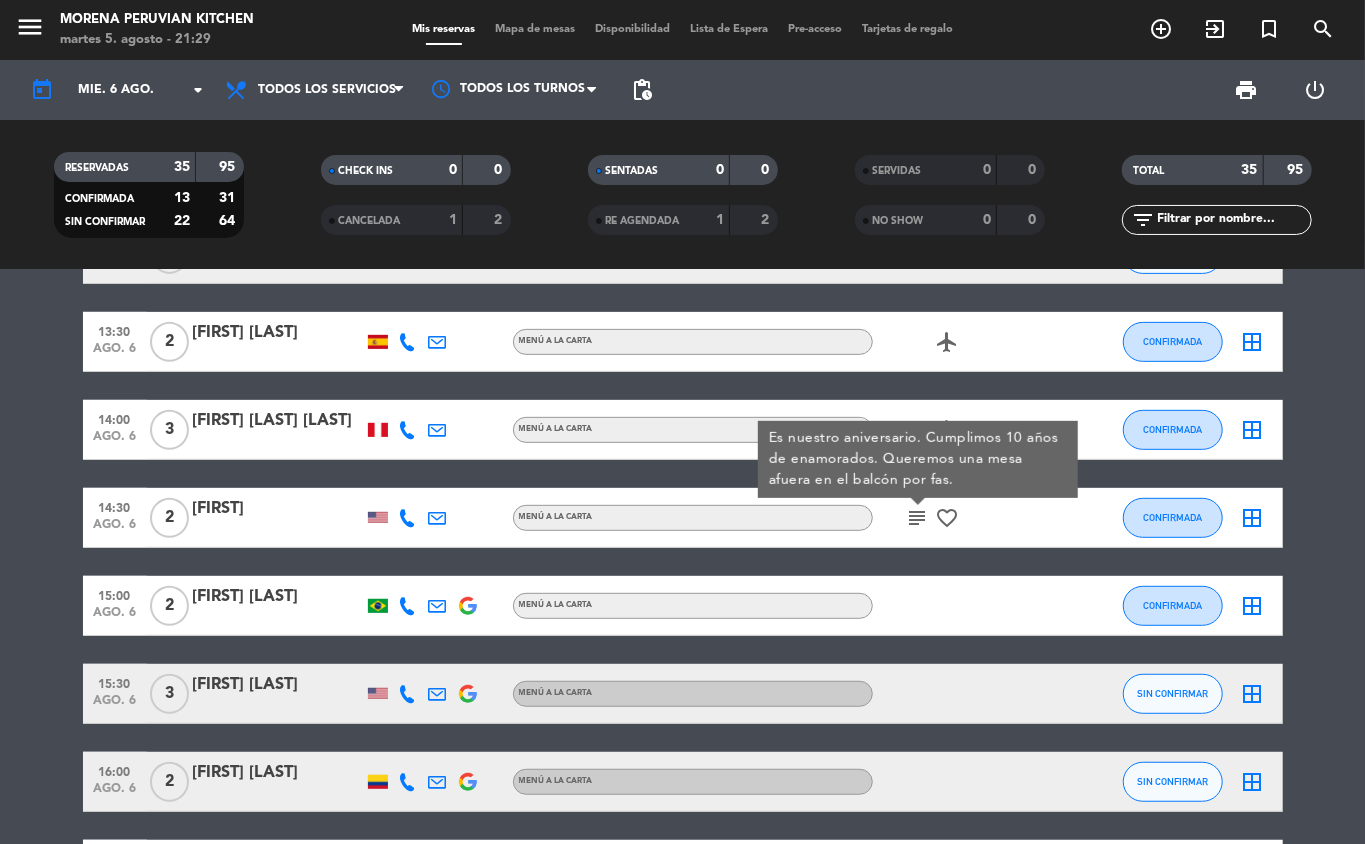 click on "subject" 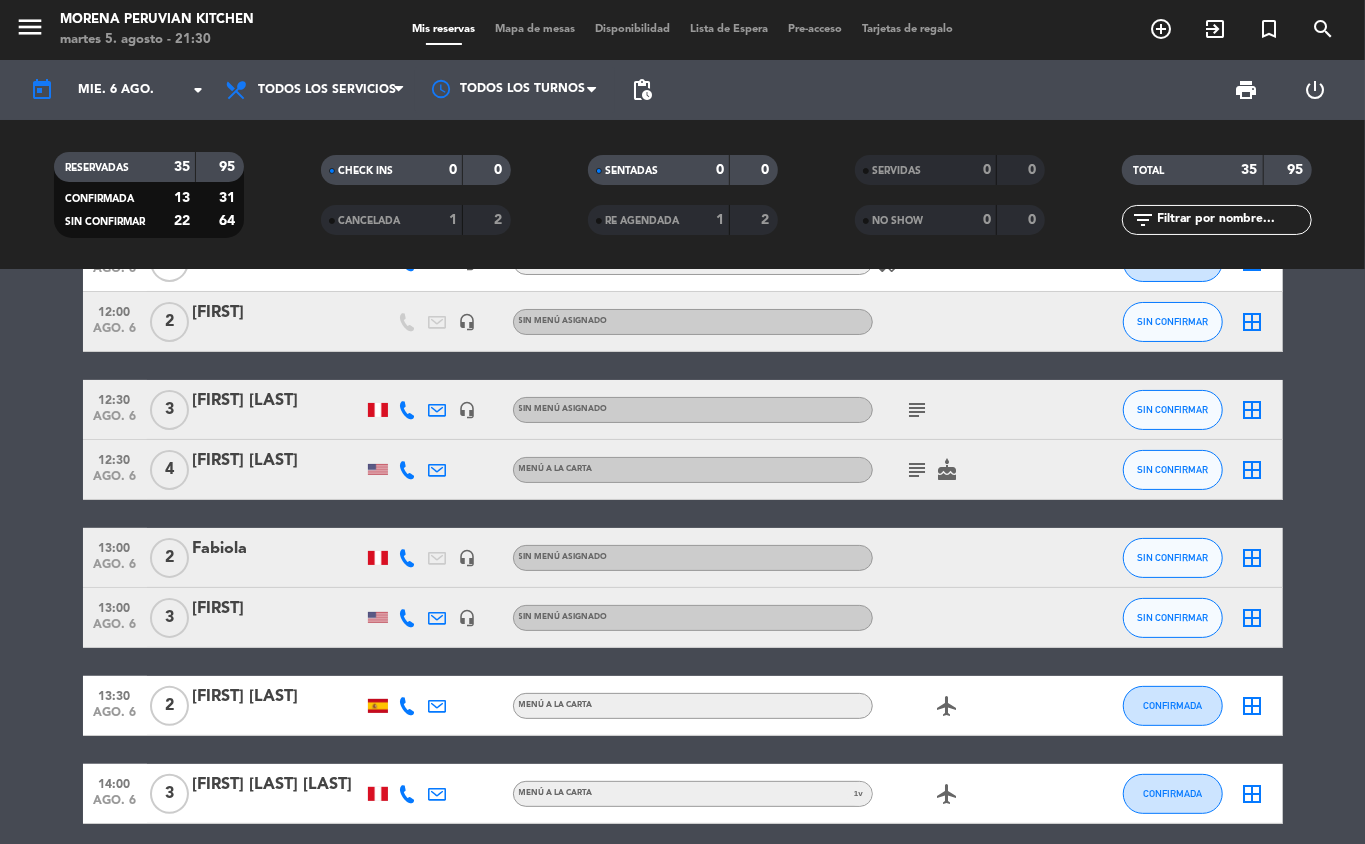 scroll, scrollTop: 0, scrollLeft: 0, axis: both 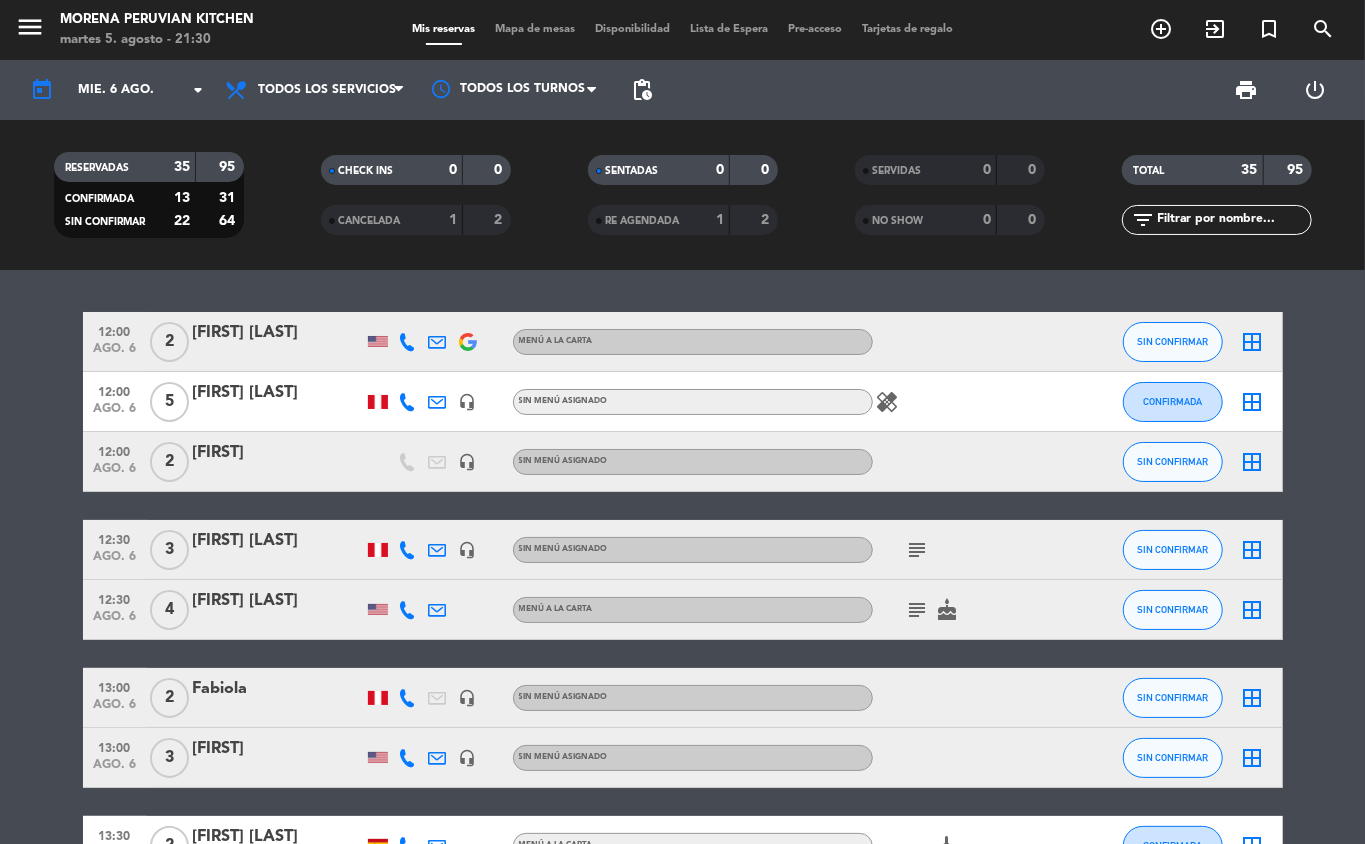 click on "healing" 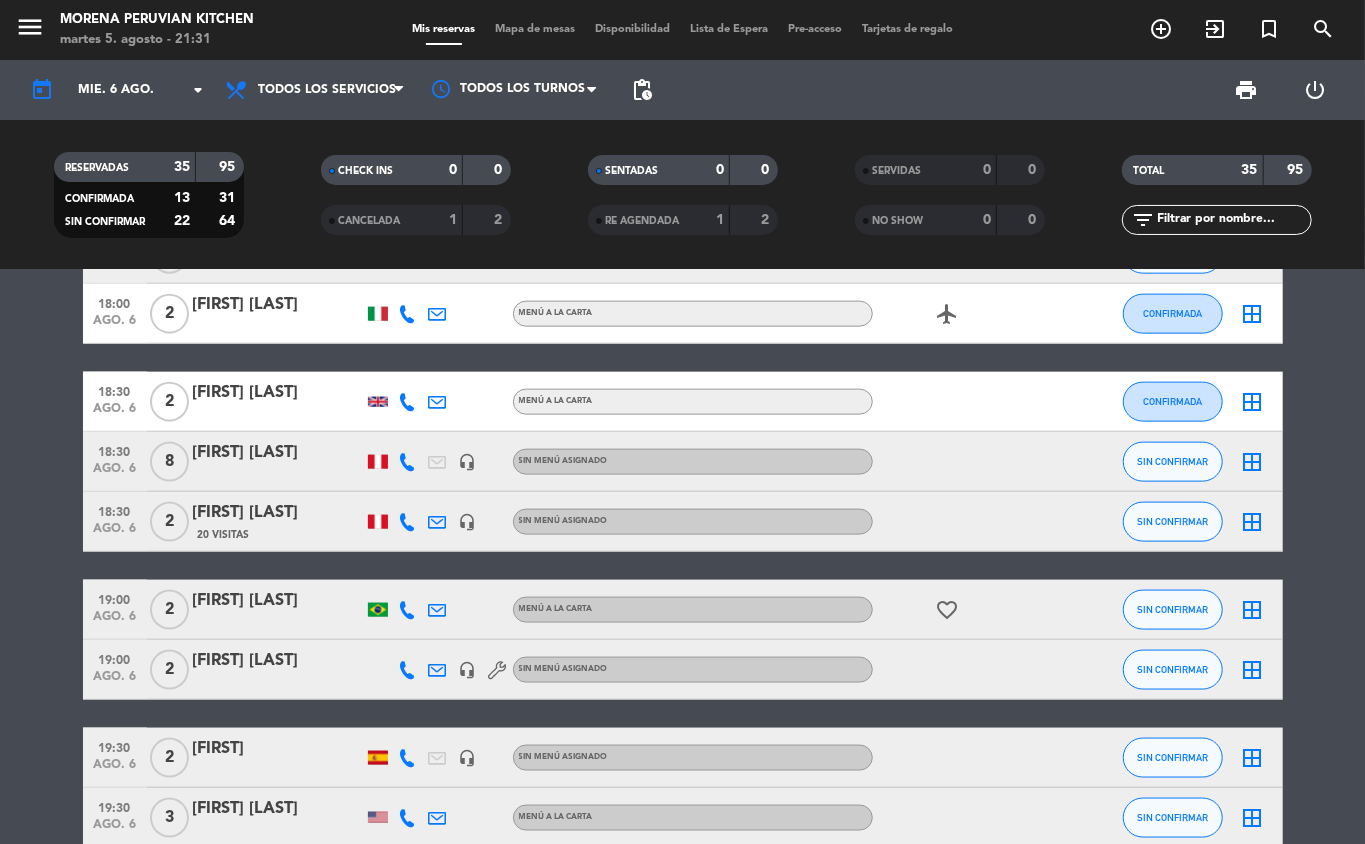 scroll, scrollTop: 1697, scrollLeft: 0, axis: vertical 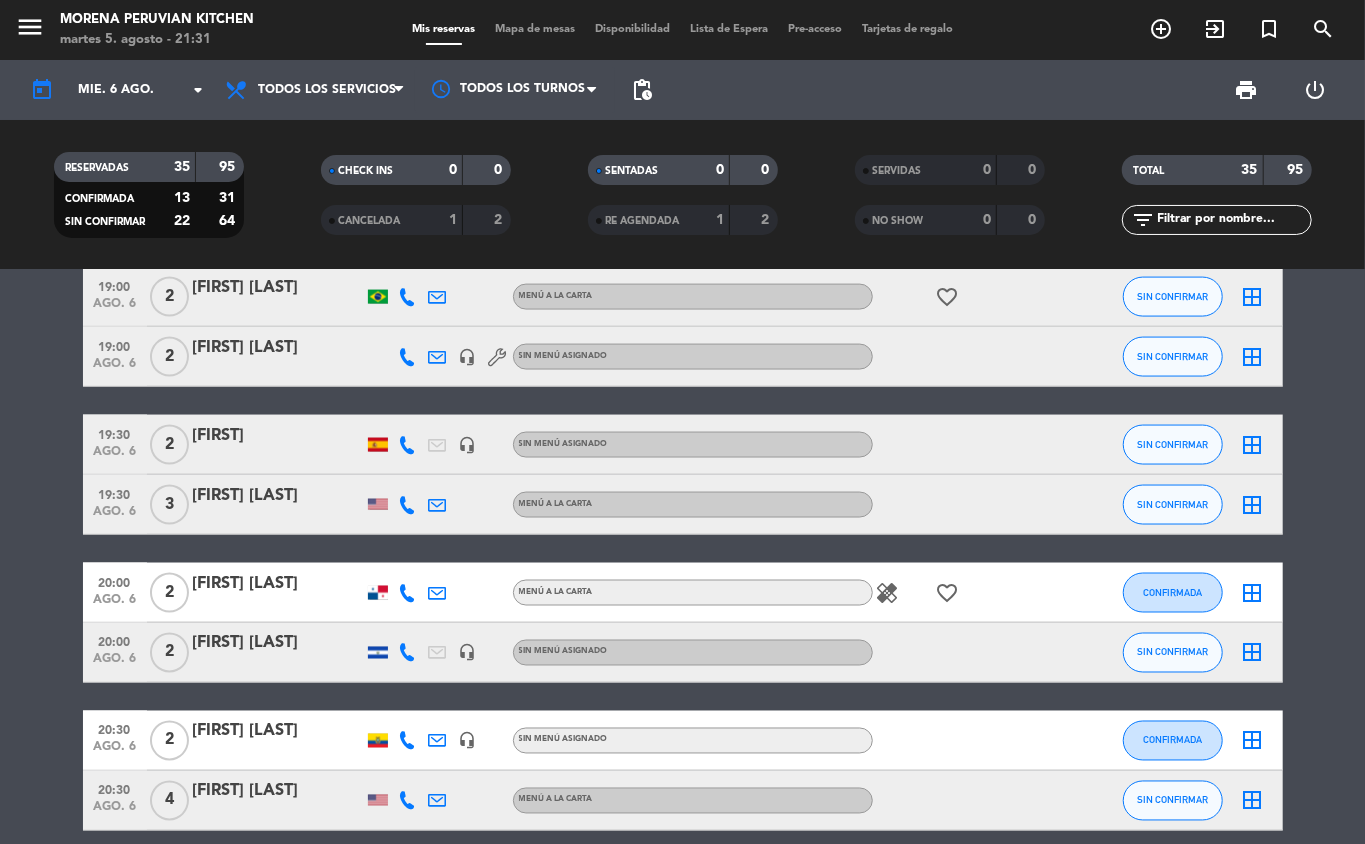 click on "healing" 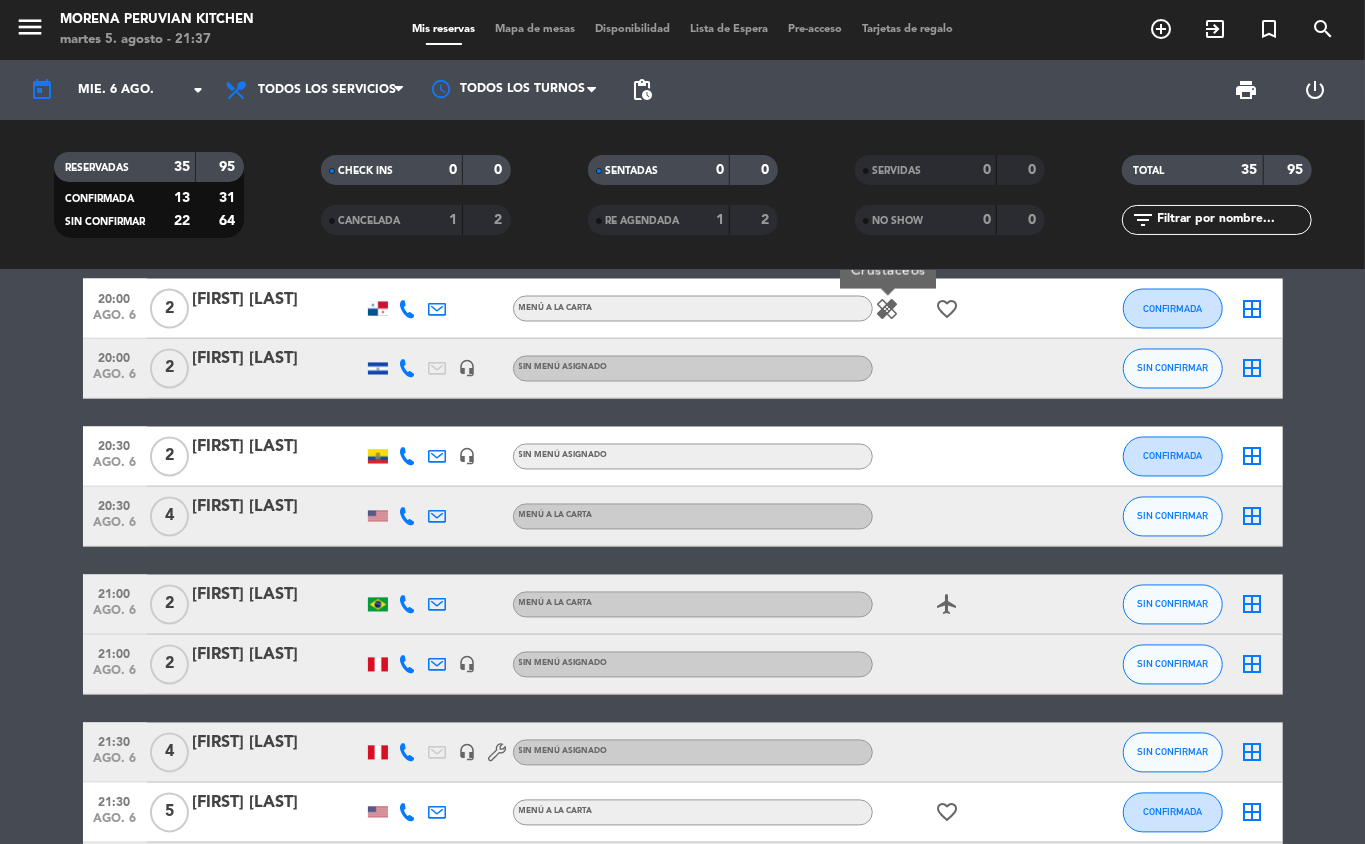scroll, scrollTop: 1990, scrollLeft: 0, axis: vertical 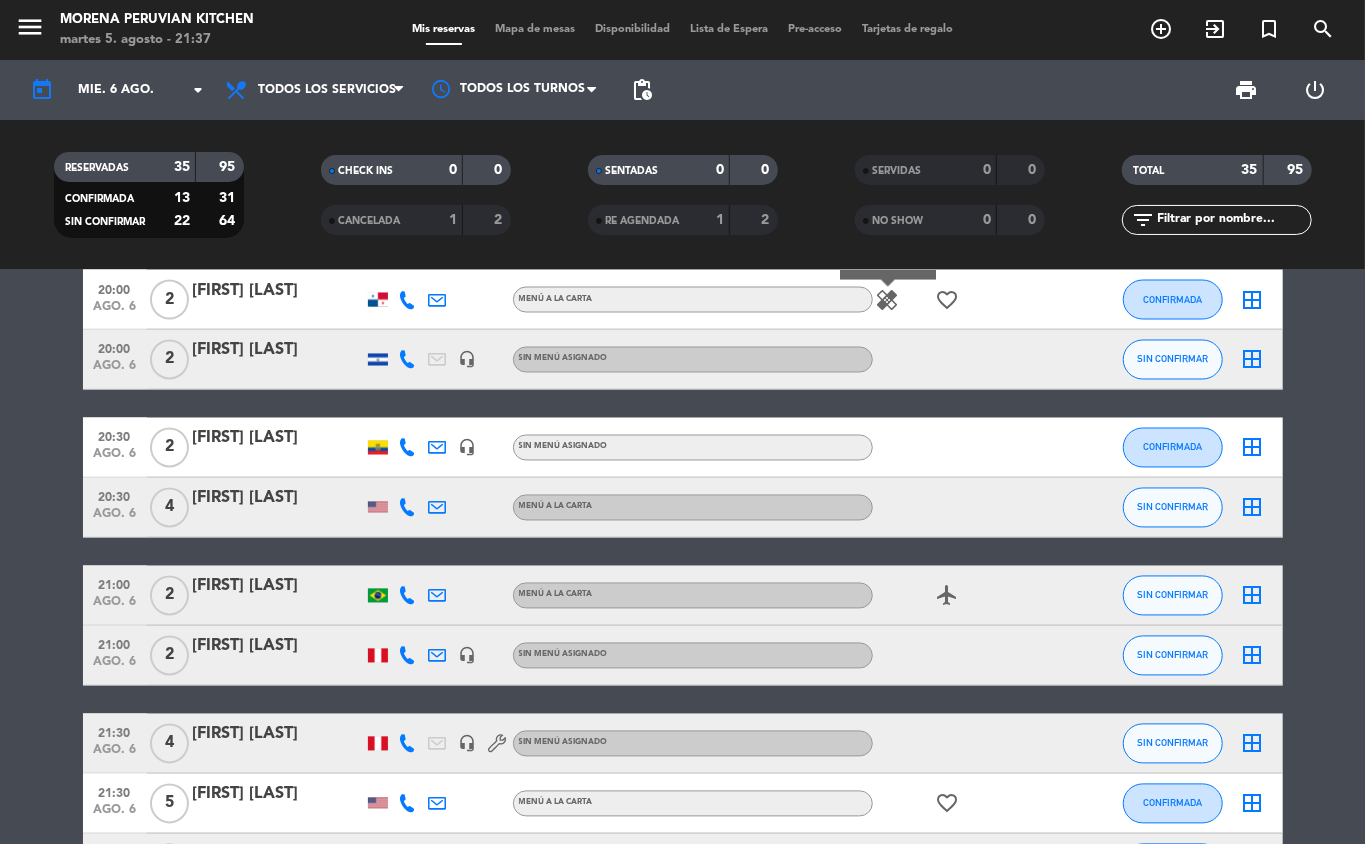 click on "add_circle_outline" at bounding box center [1161, 29] 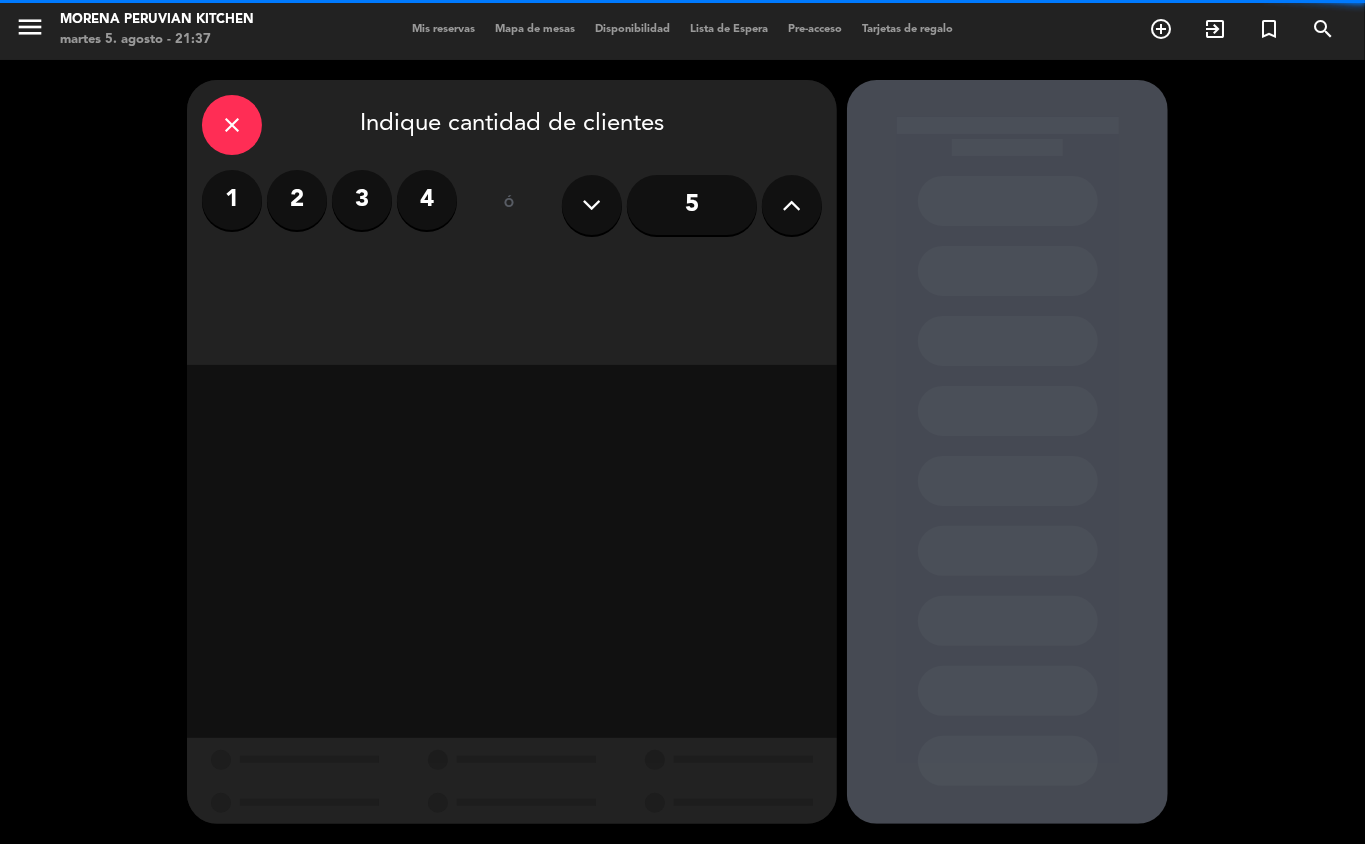 click at bounding box center (792, 205) 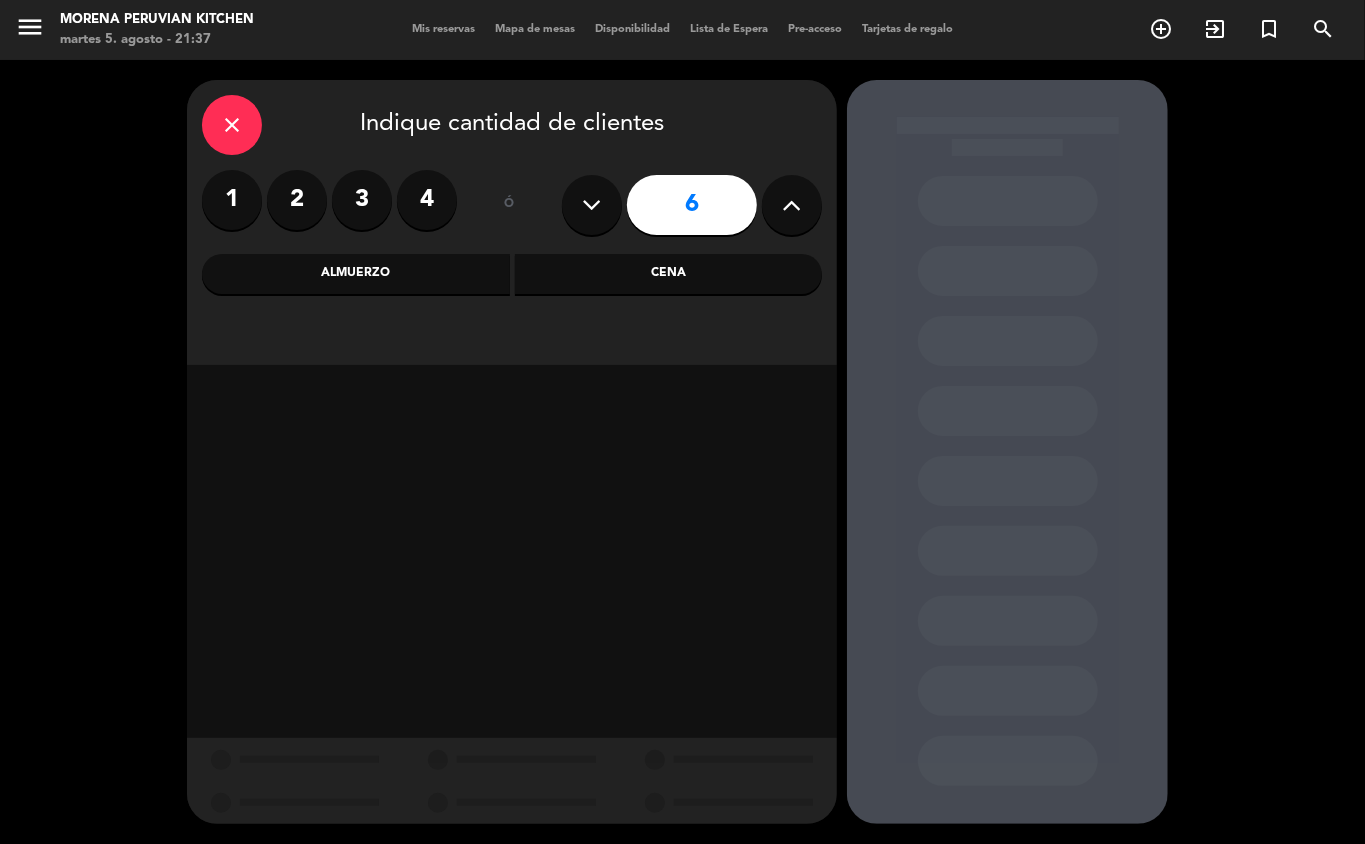 click on "Cena" at bounding box center (669, 274) 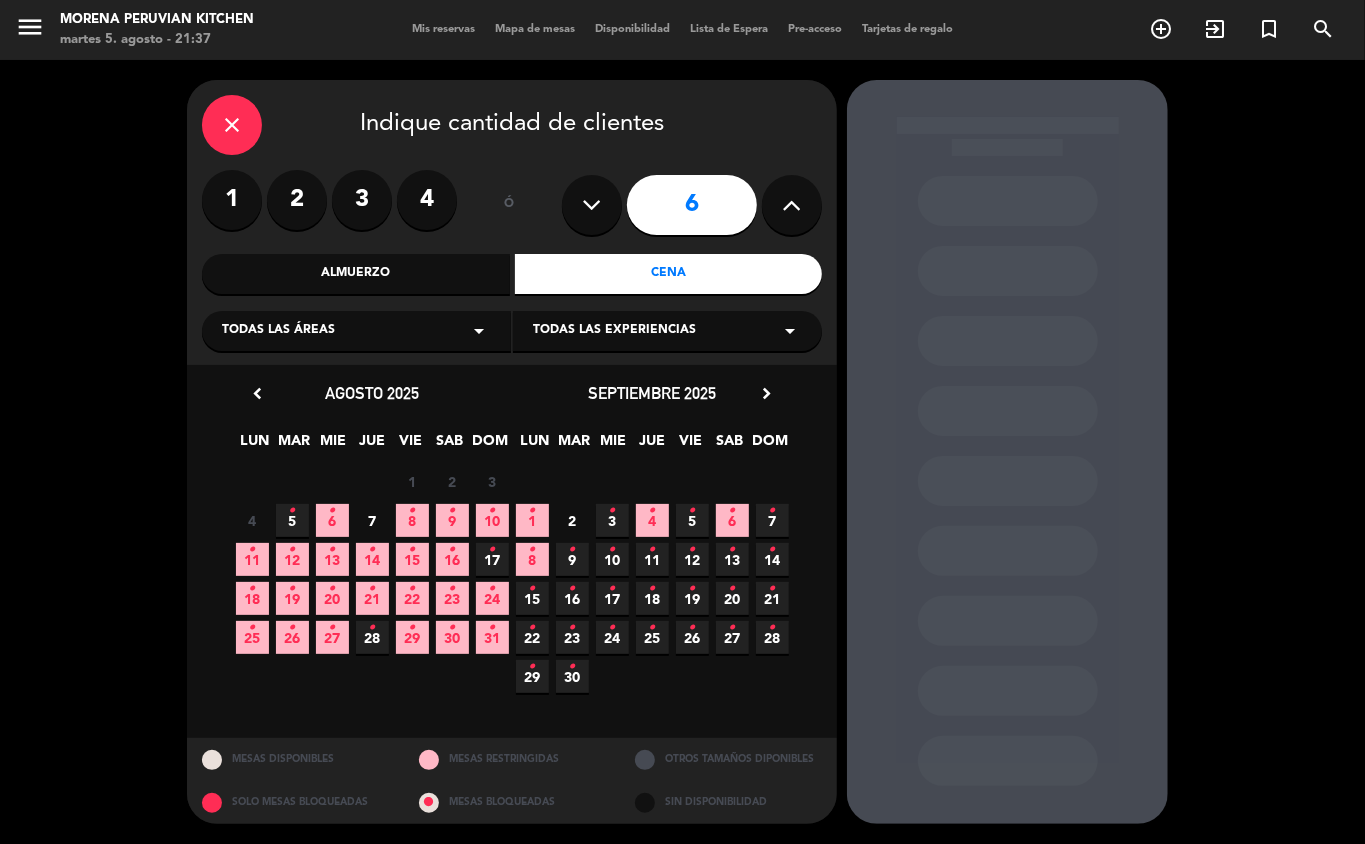 click on "•" at bounding box center (332, 511) 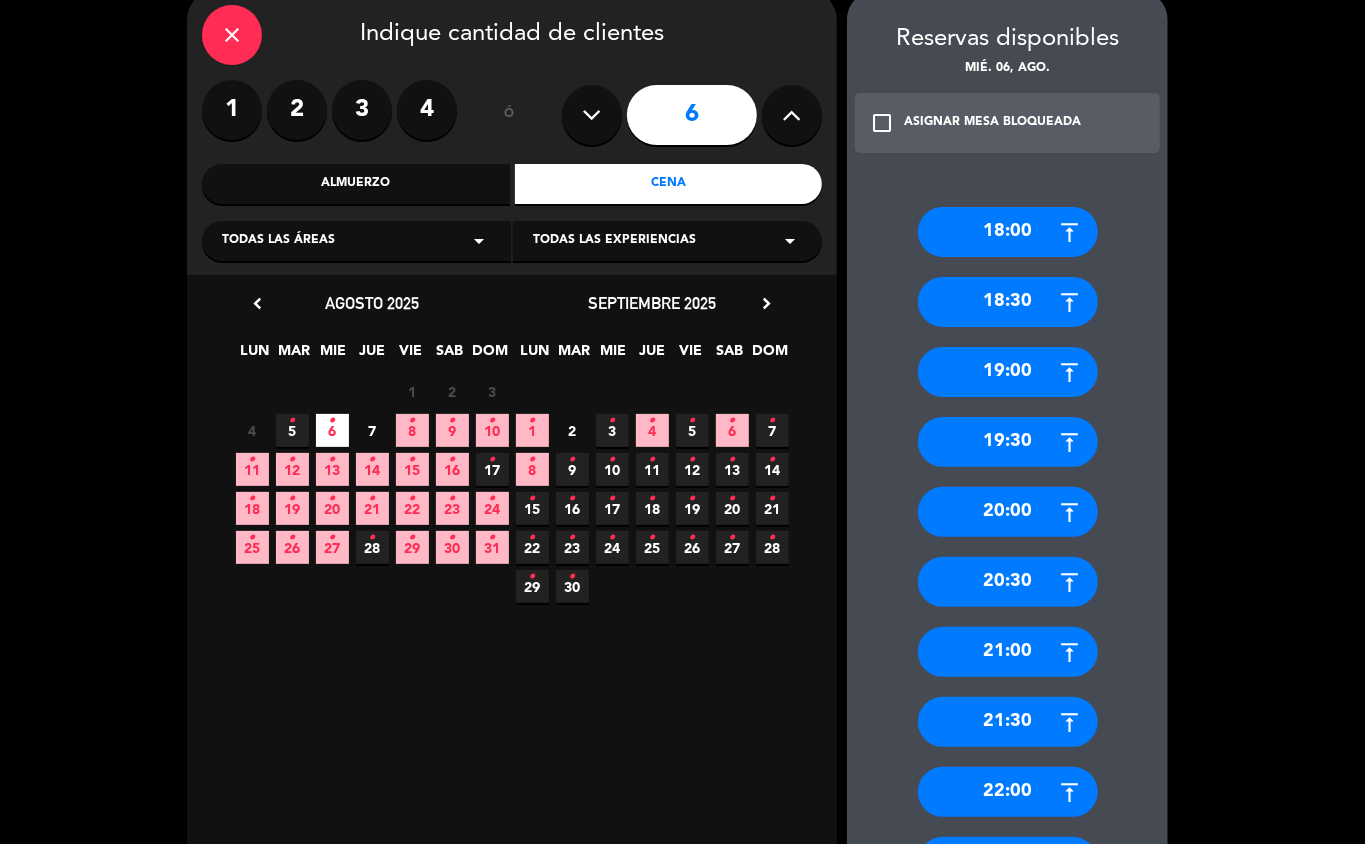 scroll, scrollTop: 120, scrollLeft: 0, axis: vertical 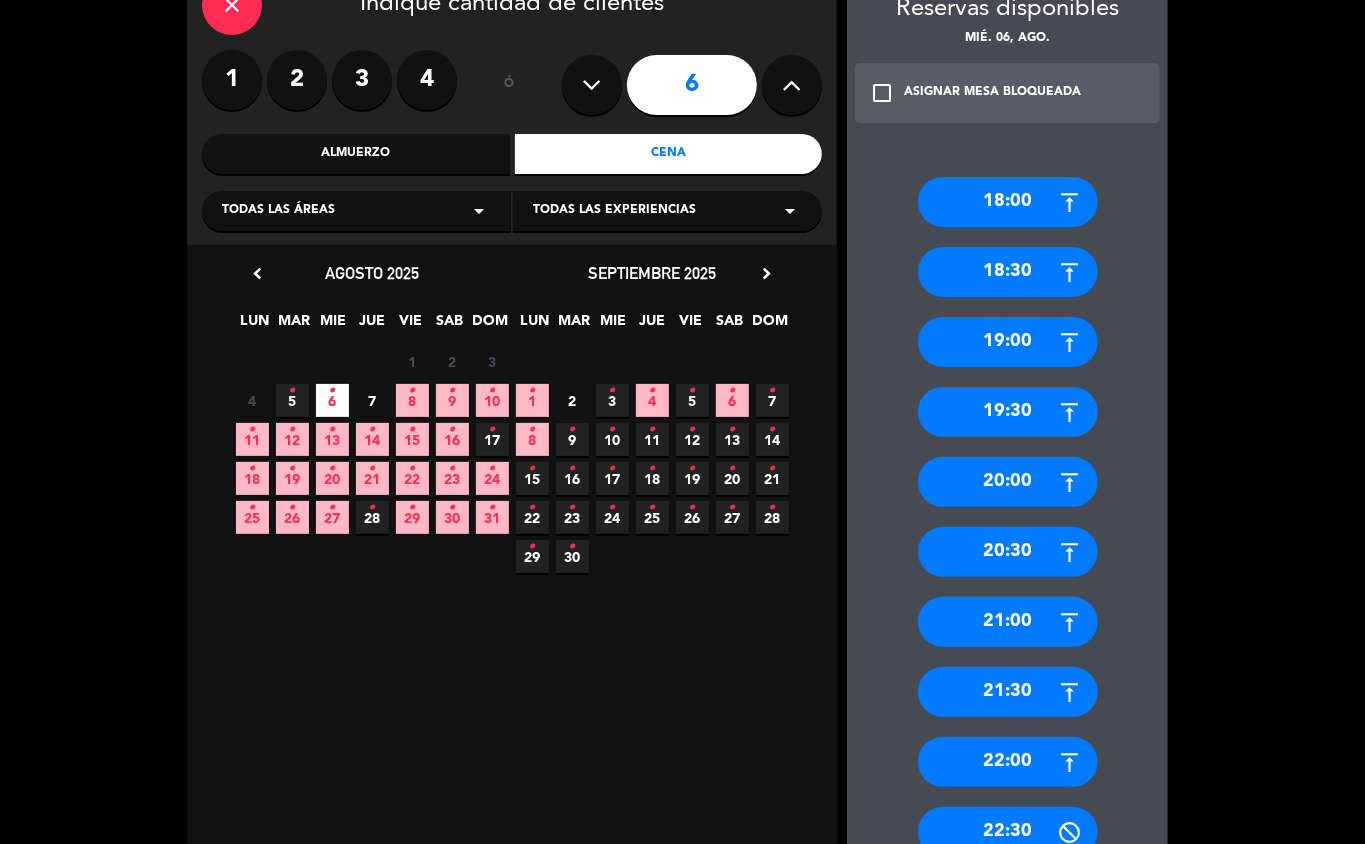 click on "20:30" at bounding box center (1008, 552) 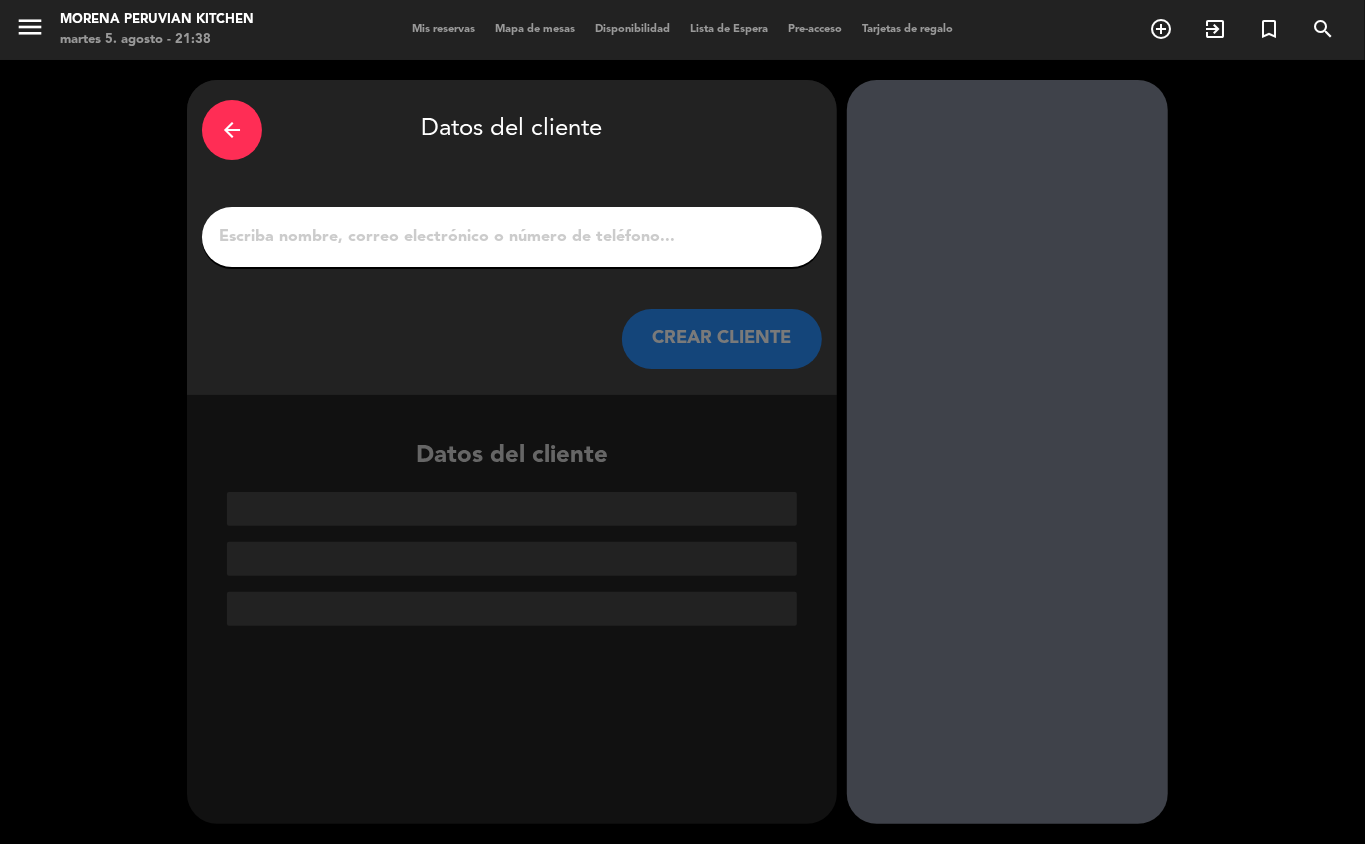 scroll, scrollTop: 0, scrollLeft: 0, axis: both 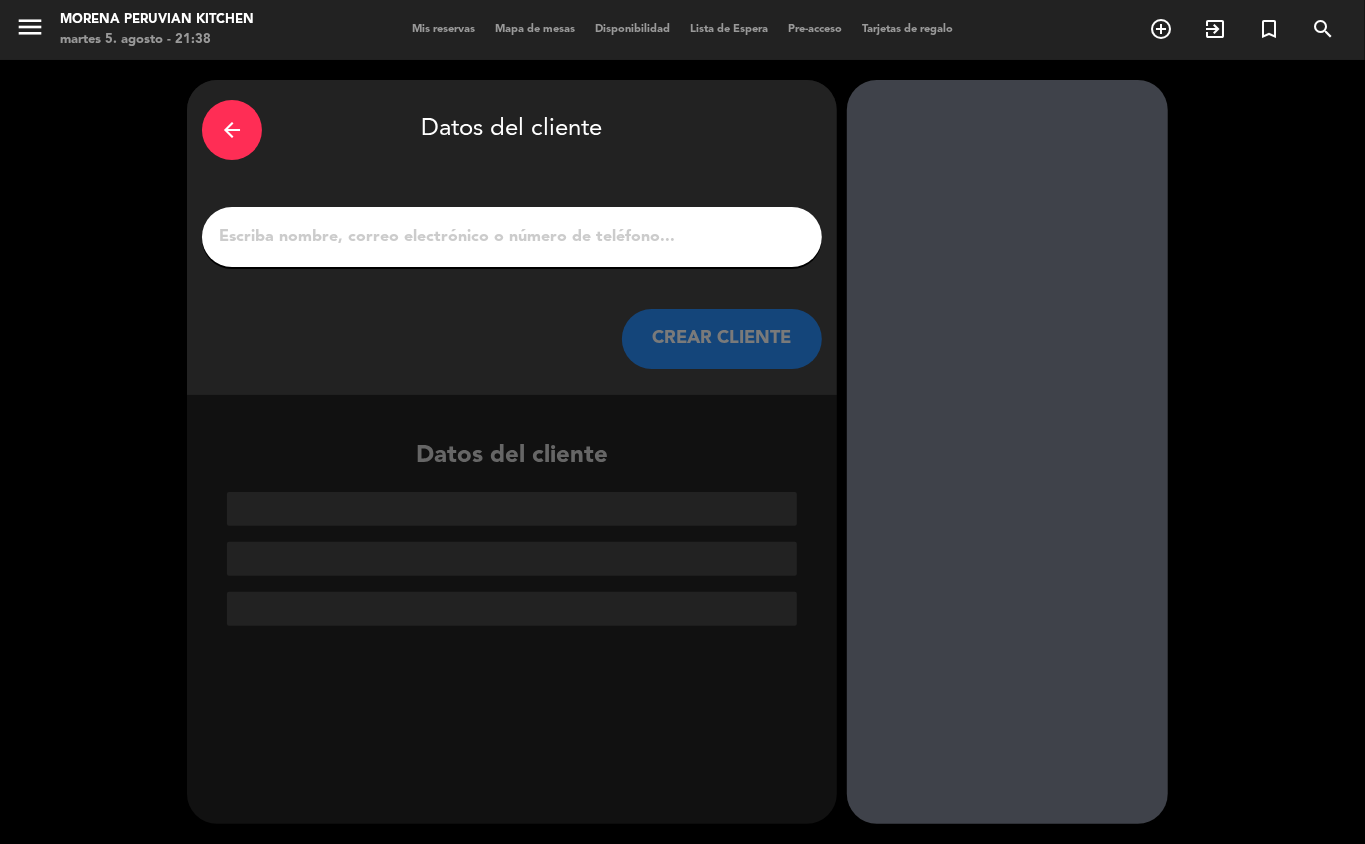 click on "1" at bounding box center (512, 237) 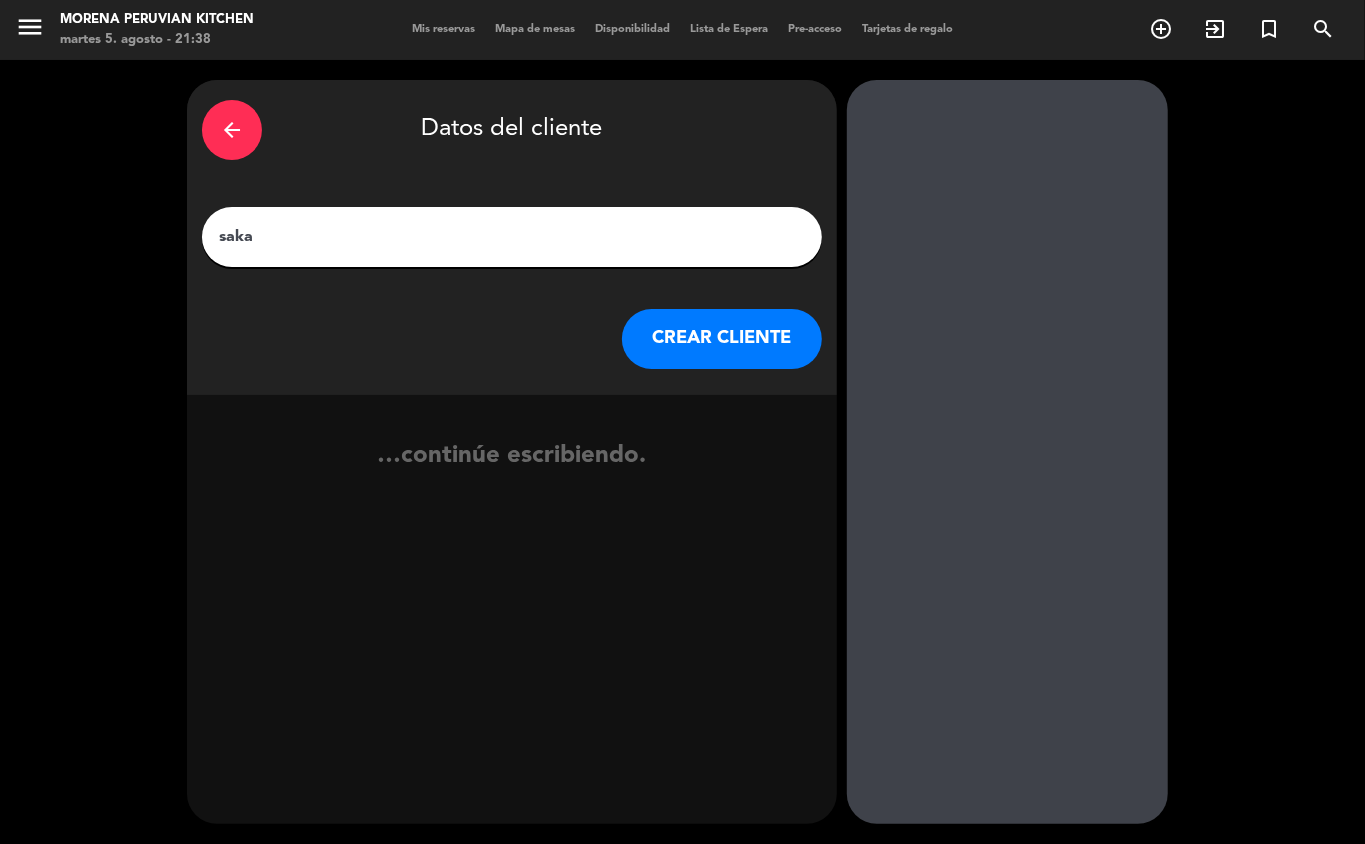 type on "sakas" 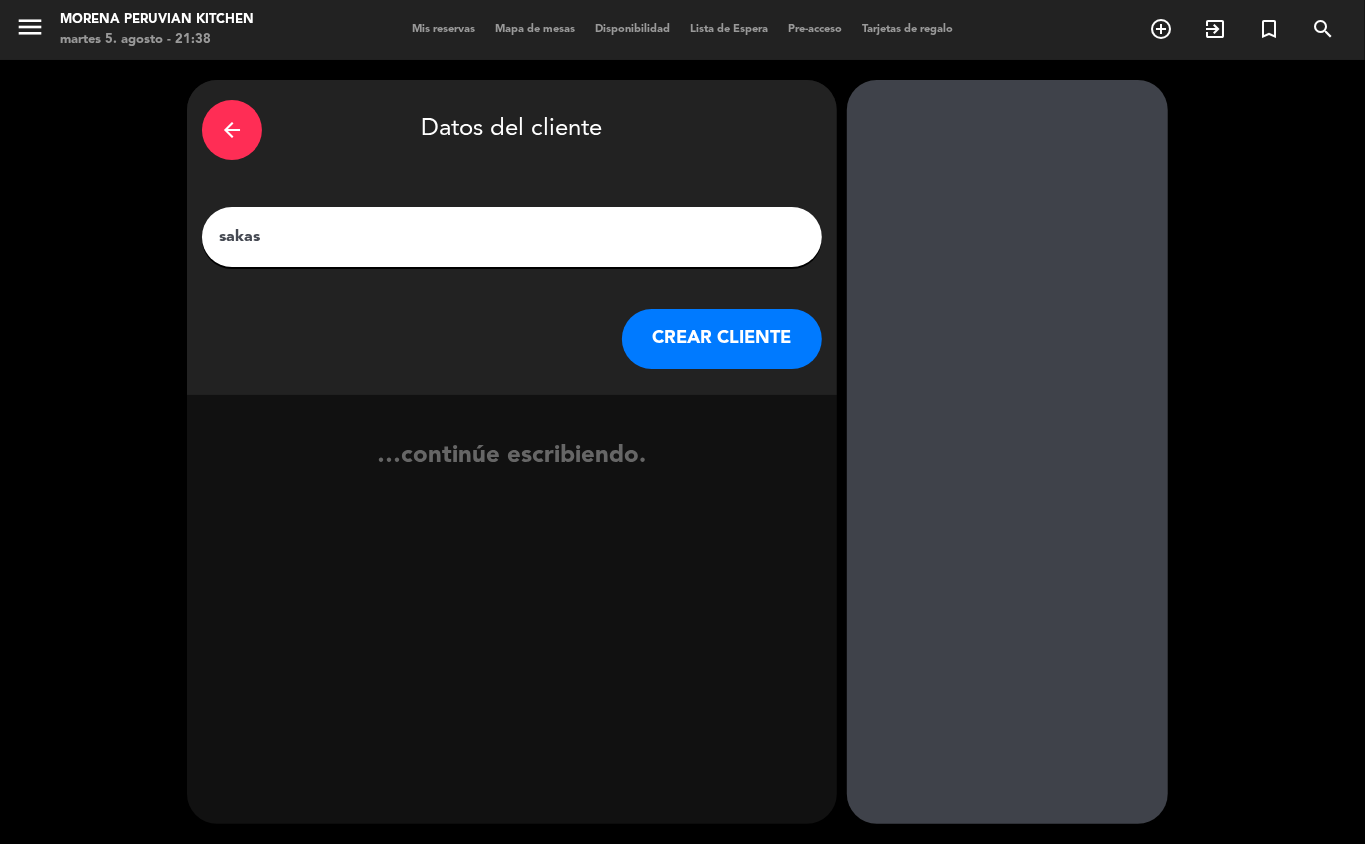 click on "CREAR CLIENTE" at bounding box center [722, 339] 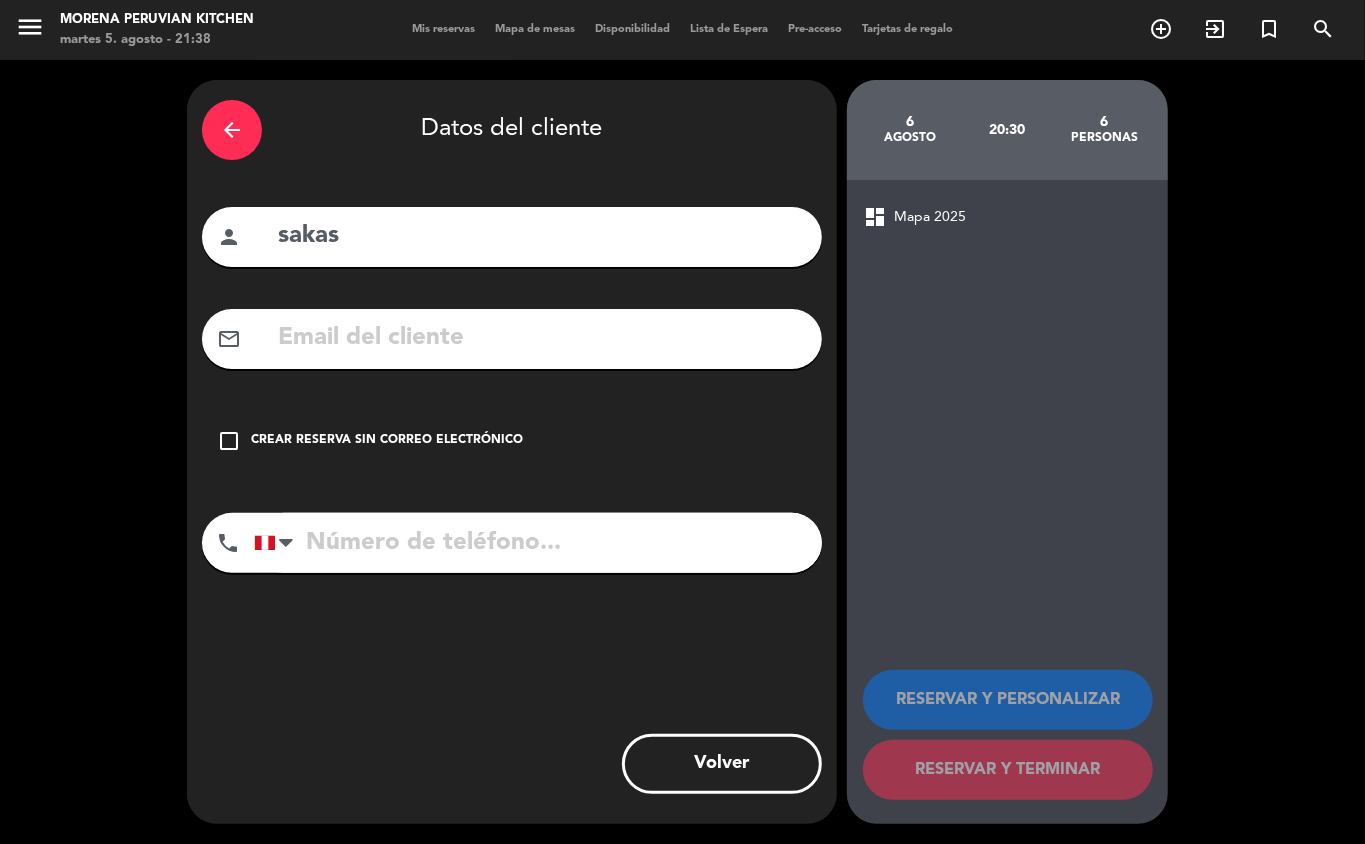 click on "Crear reserva sin correo electrónico" at bounding box center [387, 441] 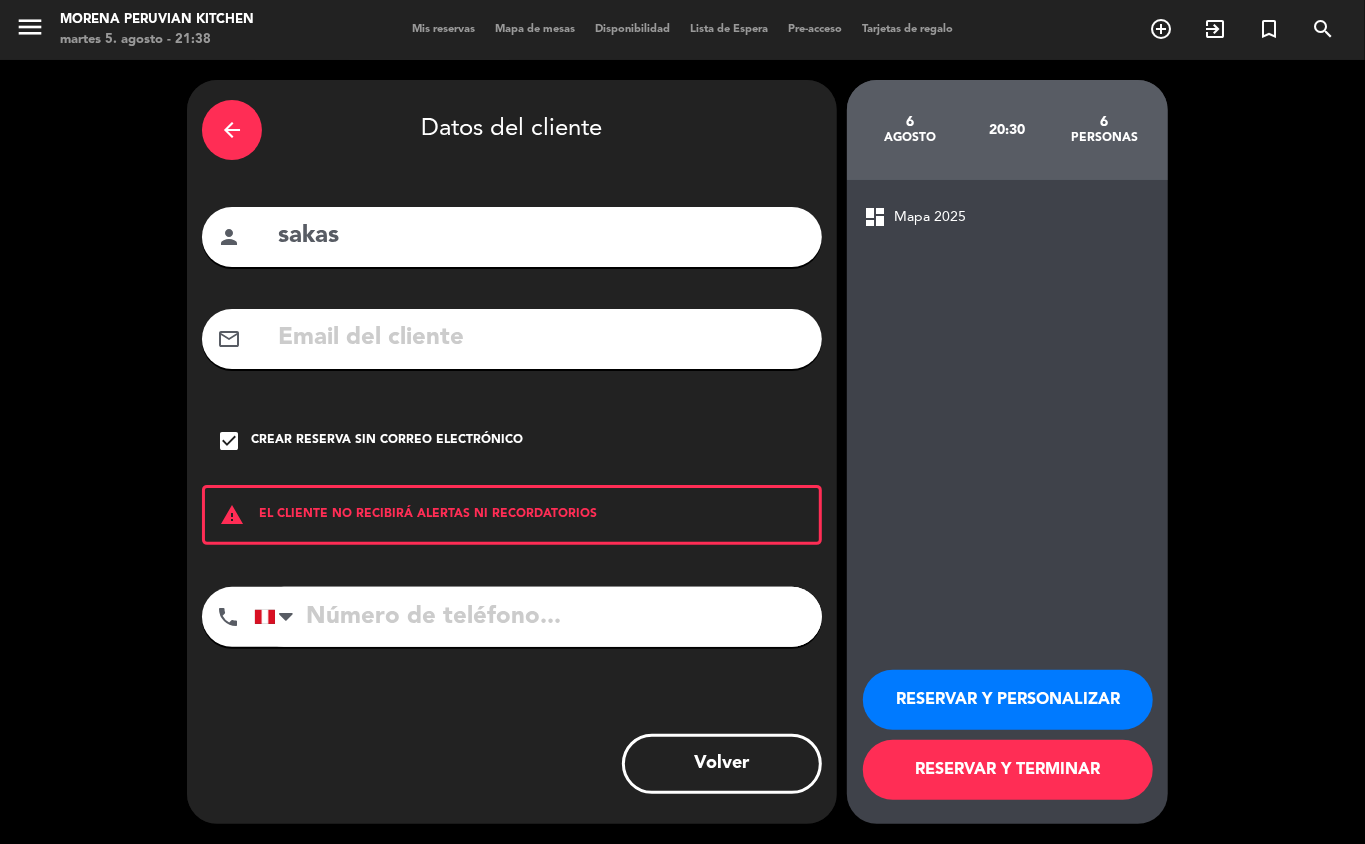 click at bounding box center (538, 617) 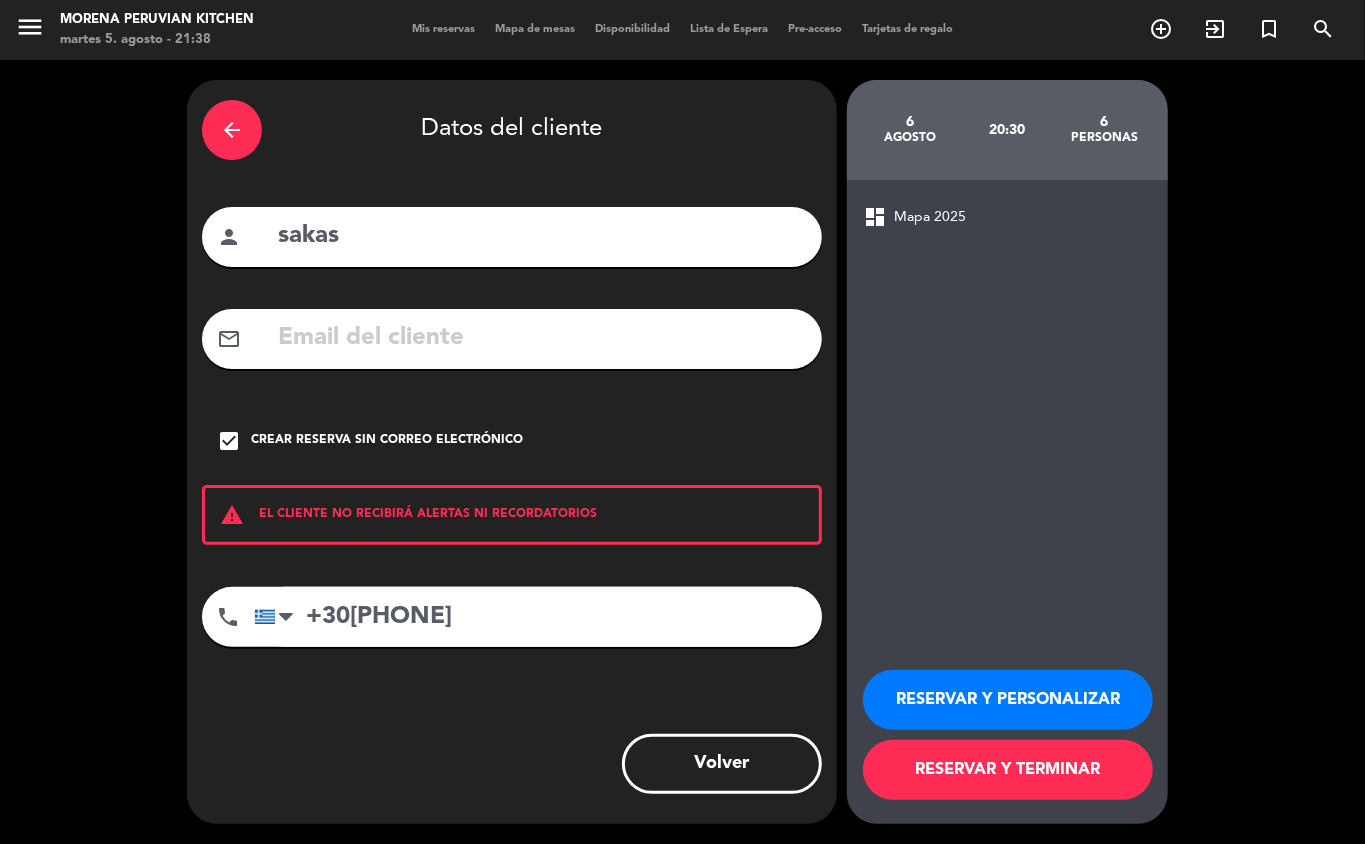 type on "+30[PHONE]" 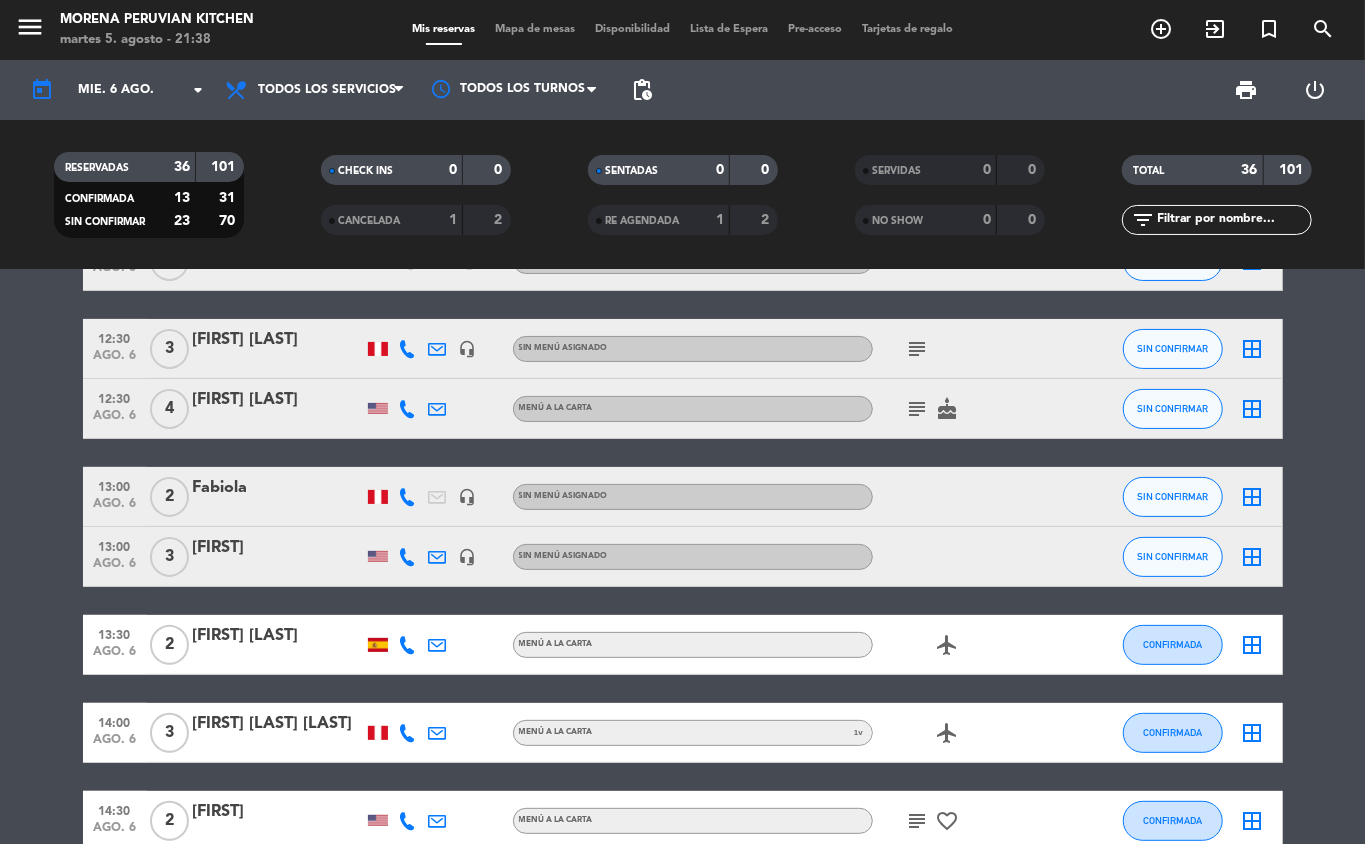 scroll, scrollTop: 0, scrollLeft: 0, axis: both 